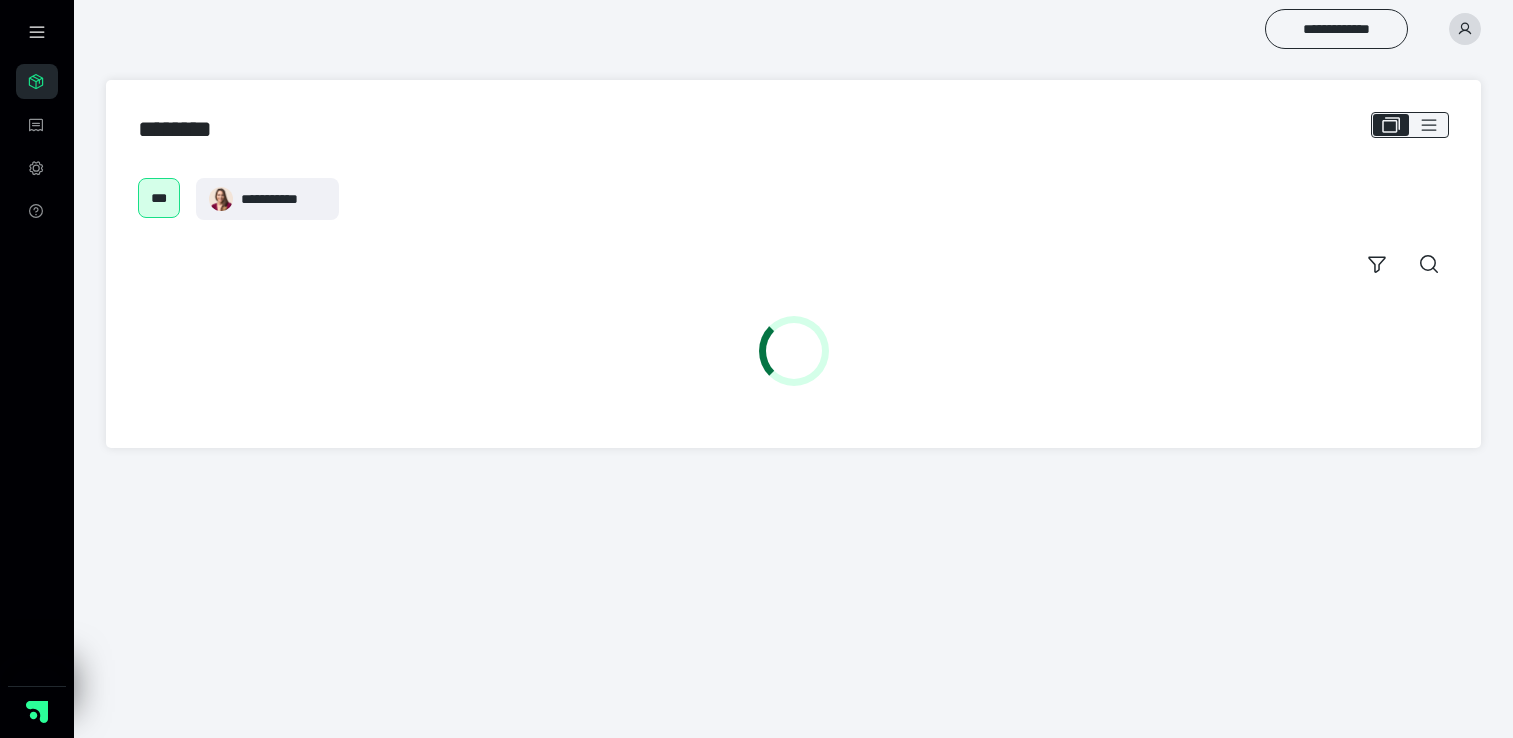 scroll, scrollTop: 0, scrollLeft: 0, axis: both 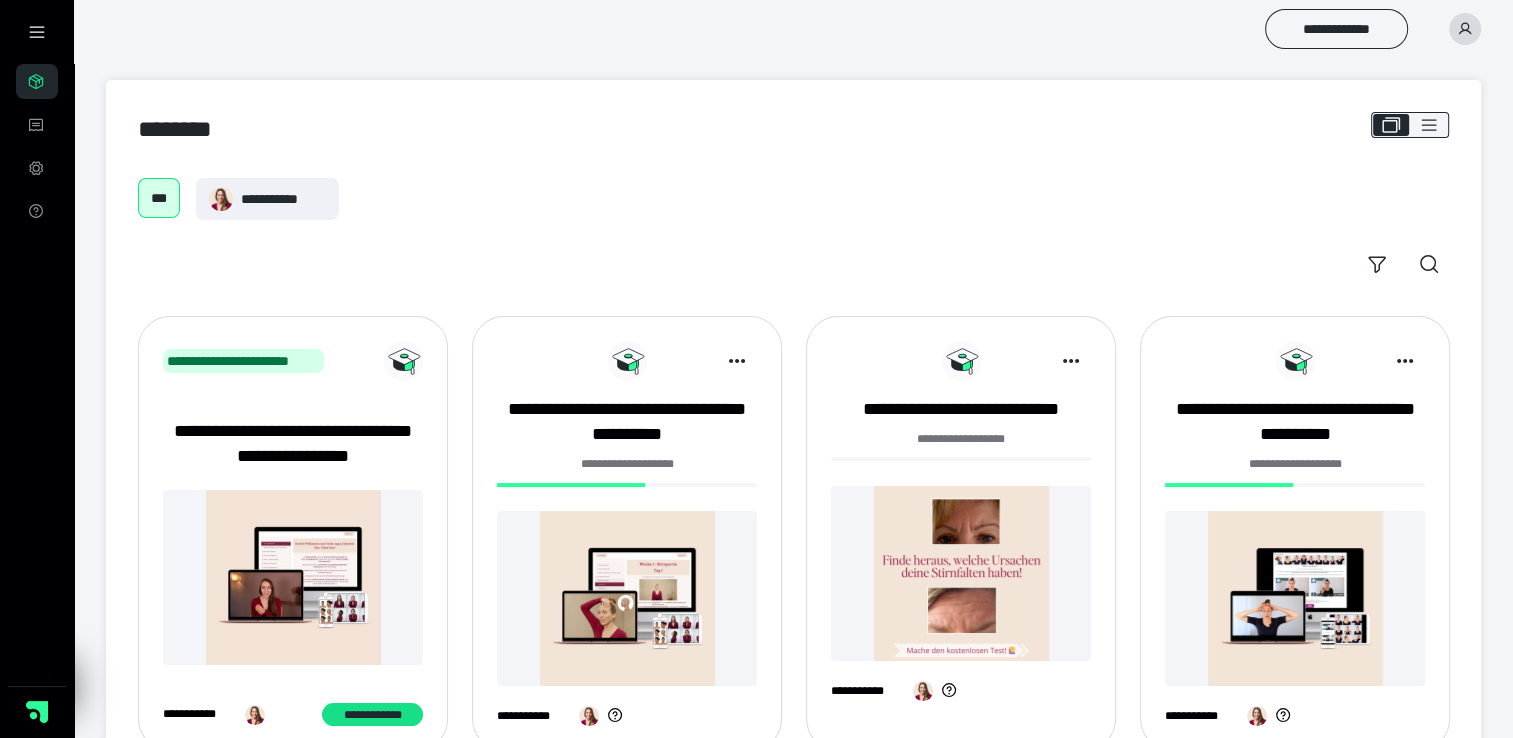 click at bounding box center (627, 598) 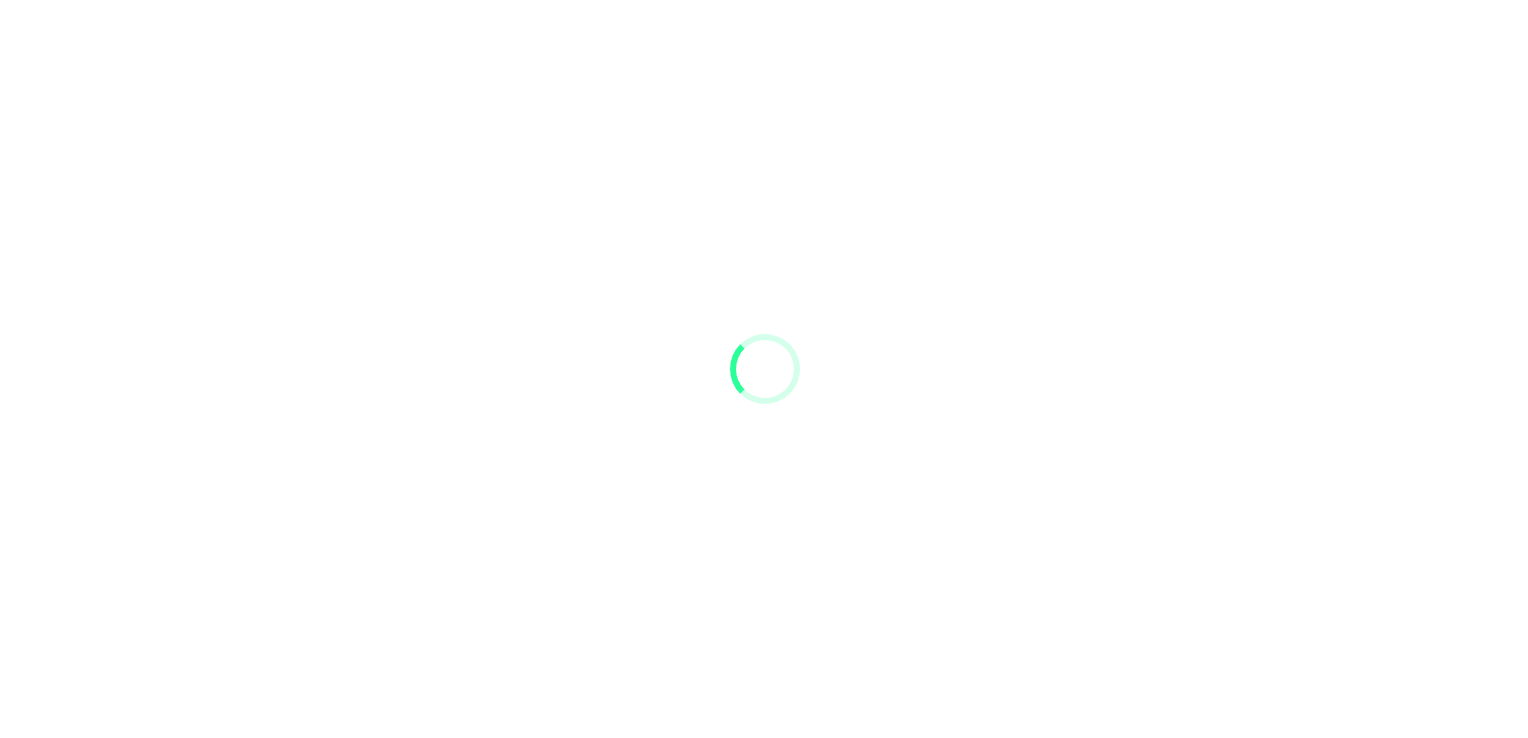 scroll, scrollTop: 0, scrollLeft: 0, axis: both 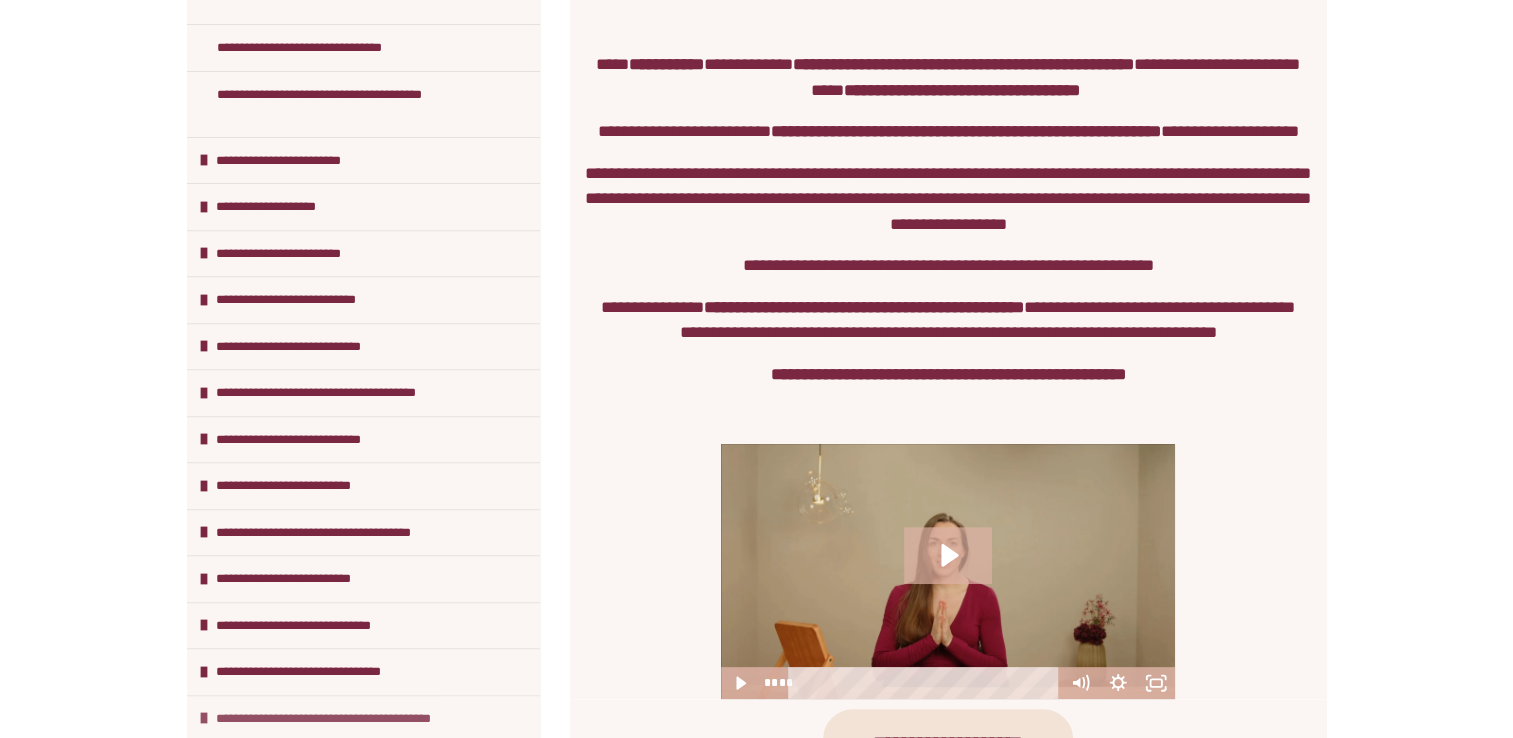 click on "**********" at bounding box center [341, 719] 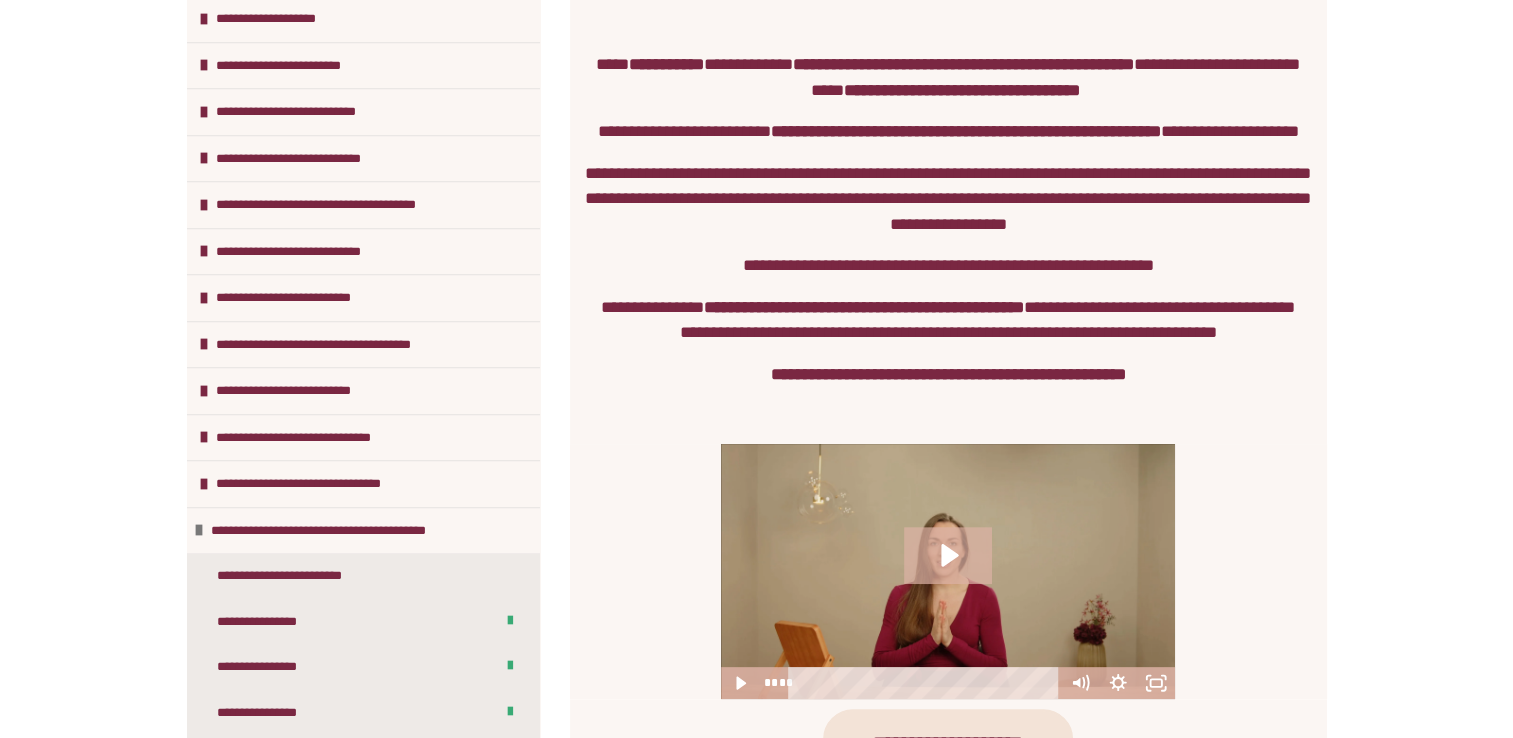 scroll, scrollTop: 959, scrollLeft: 0, axis: vertical 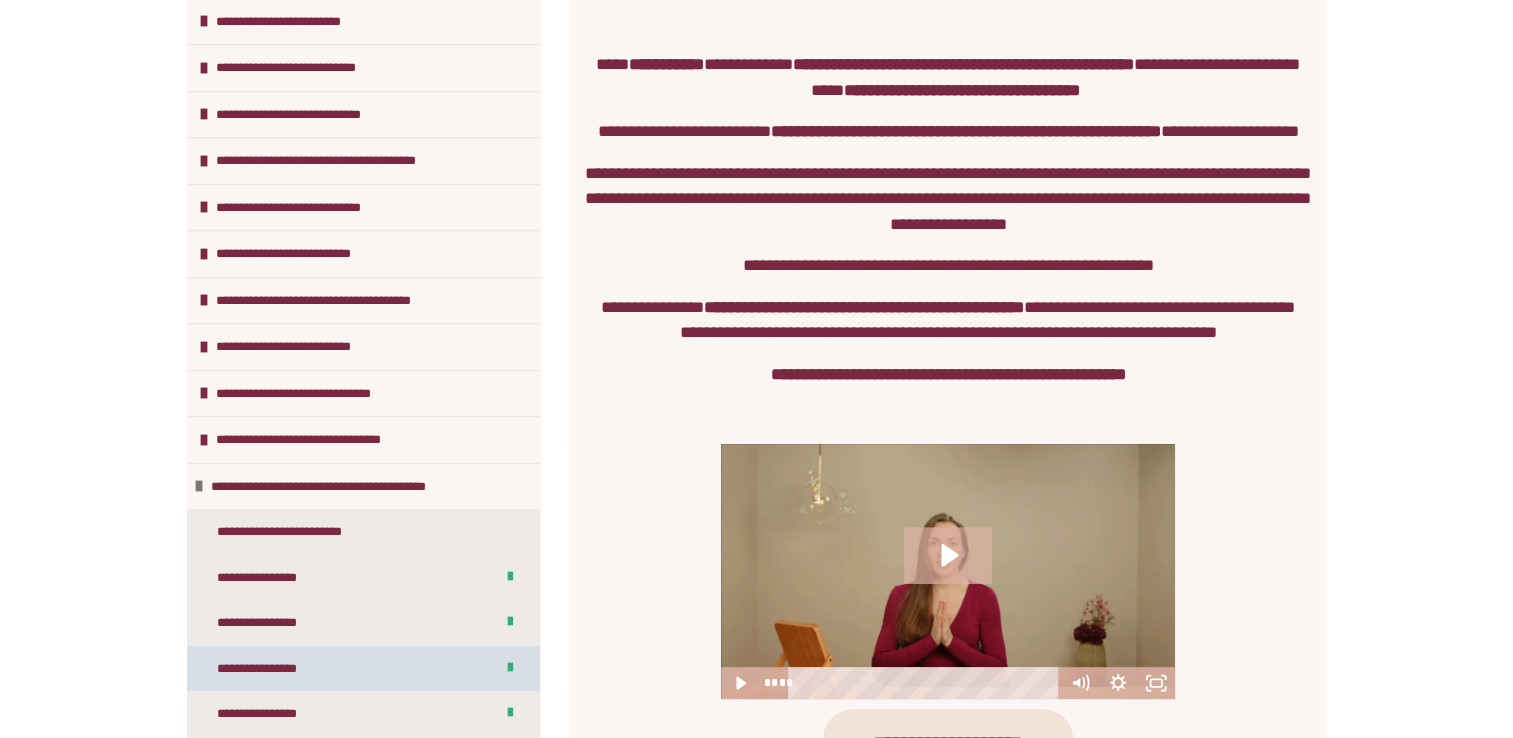 click on "**********" at bounding box center [363, 669] 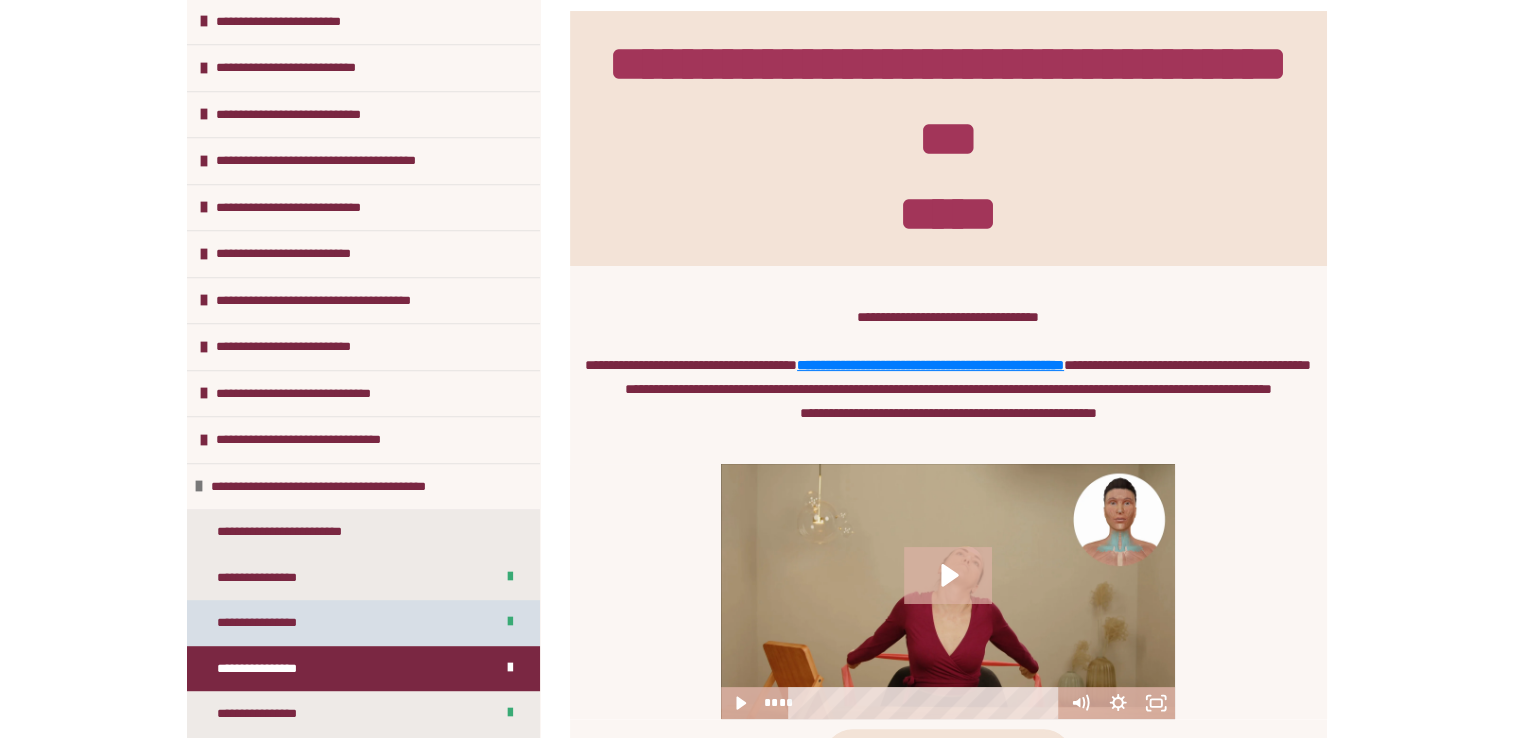 click on "**********" at bounding box center (363, 623) 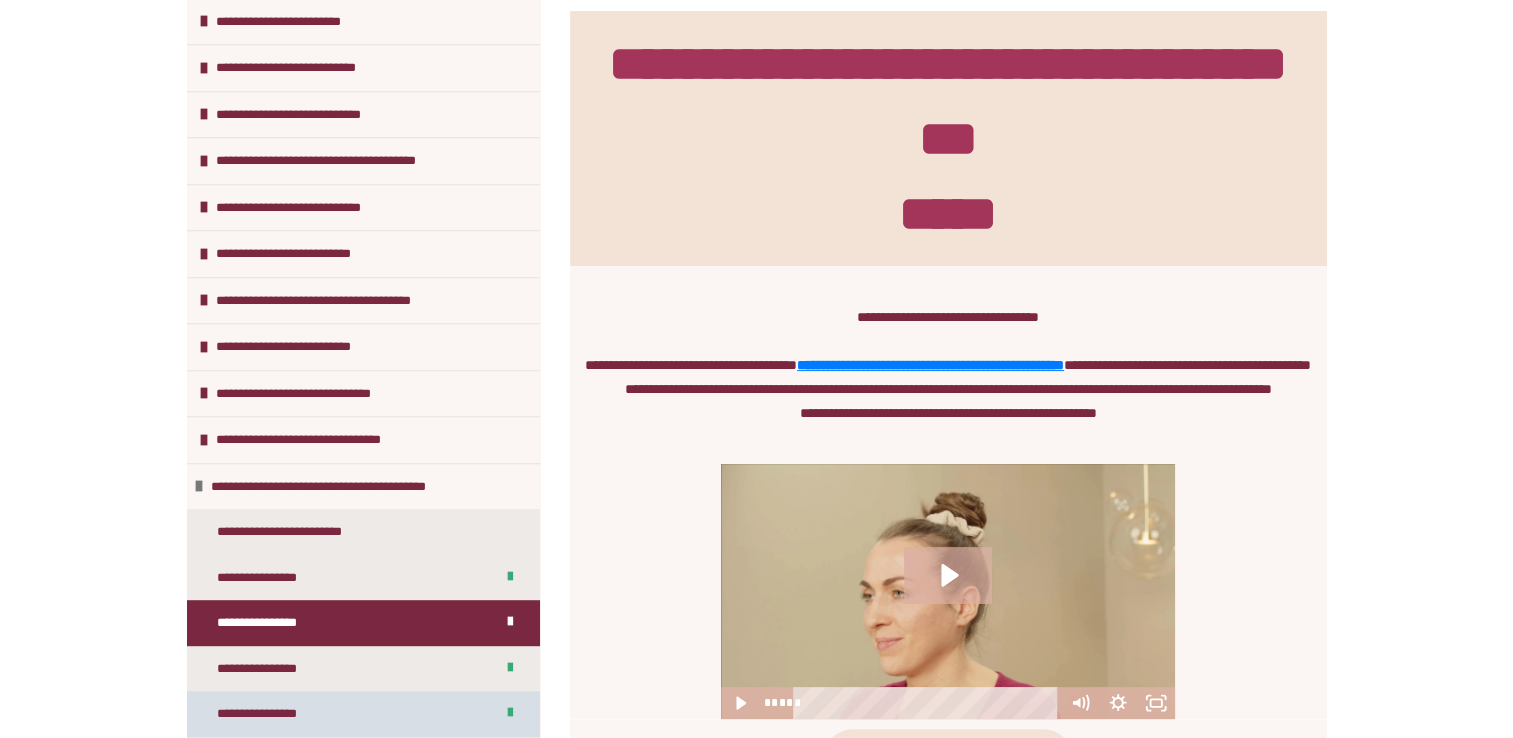 click on "**********" at bounding box center (363, 714) 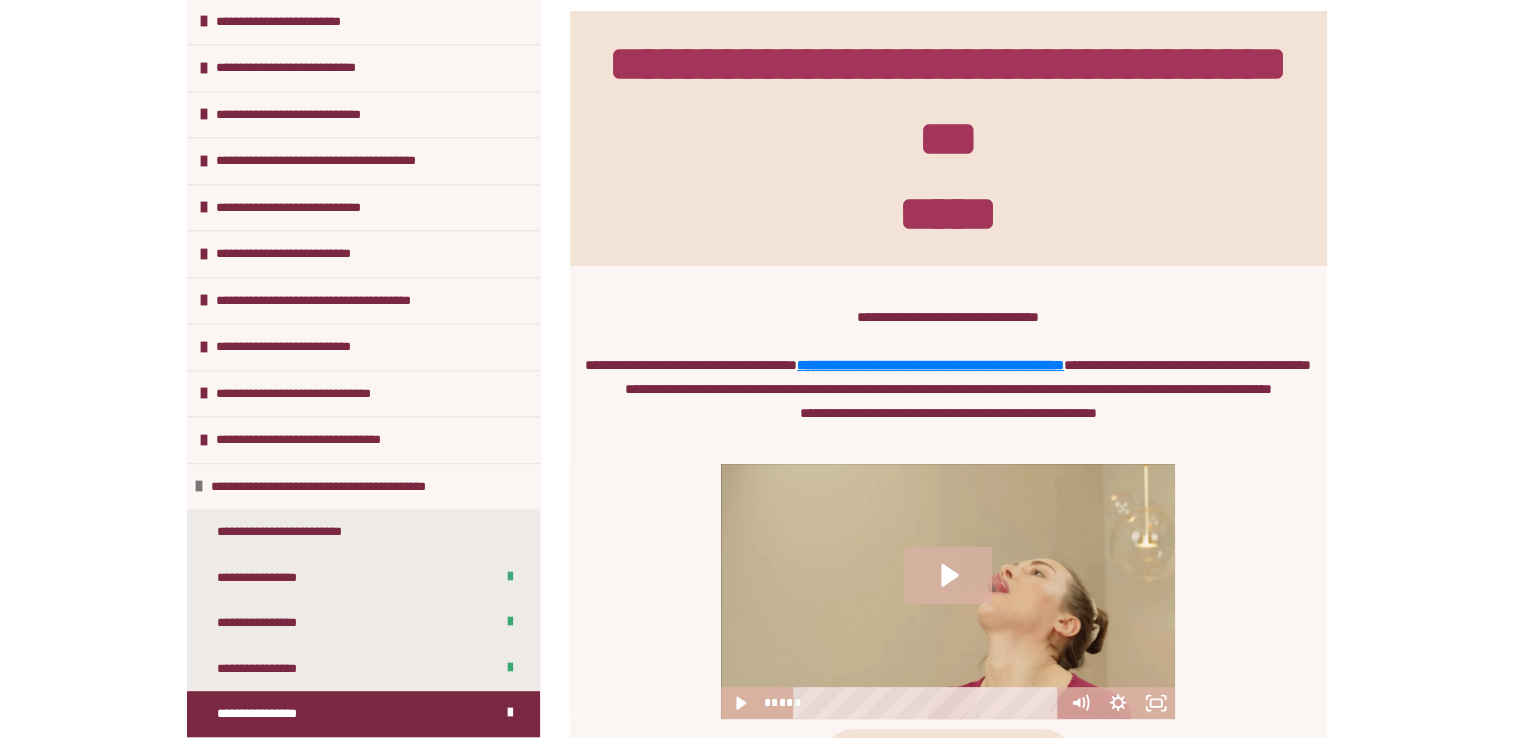 click at bounding box center [948, 591] 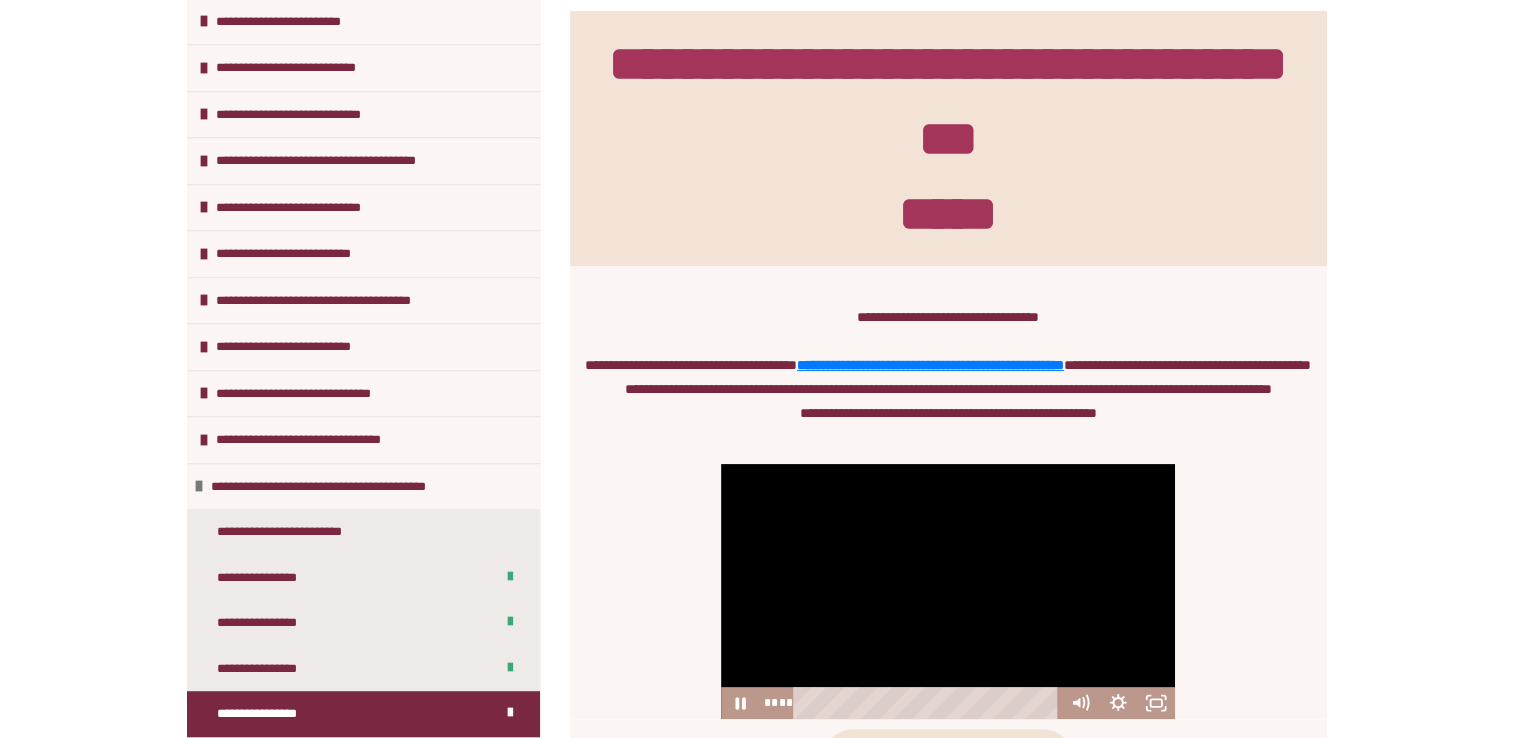 click at bounding box center (948, 591) 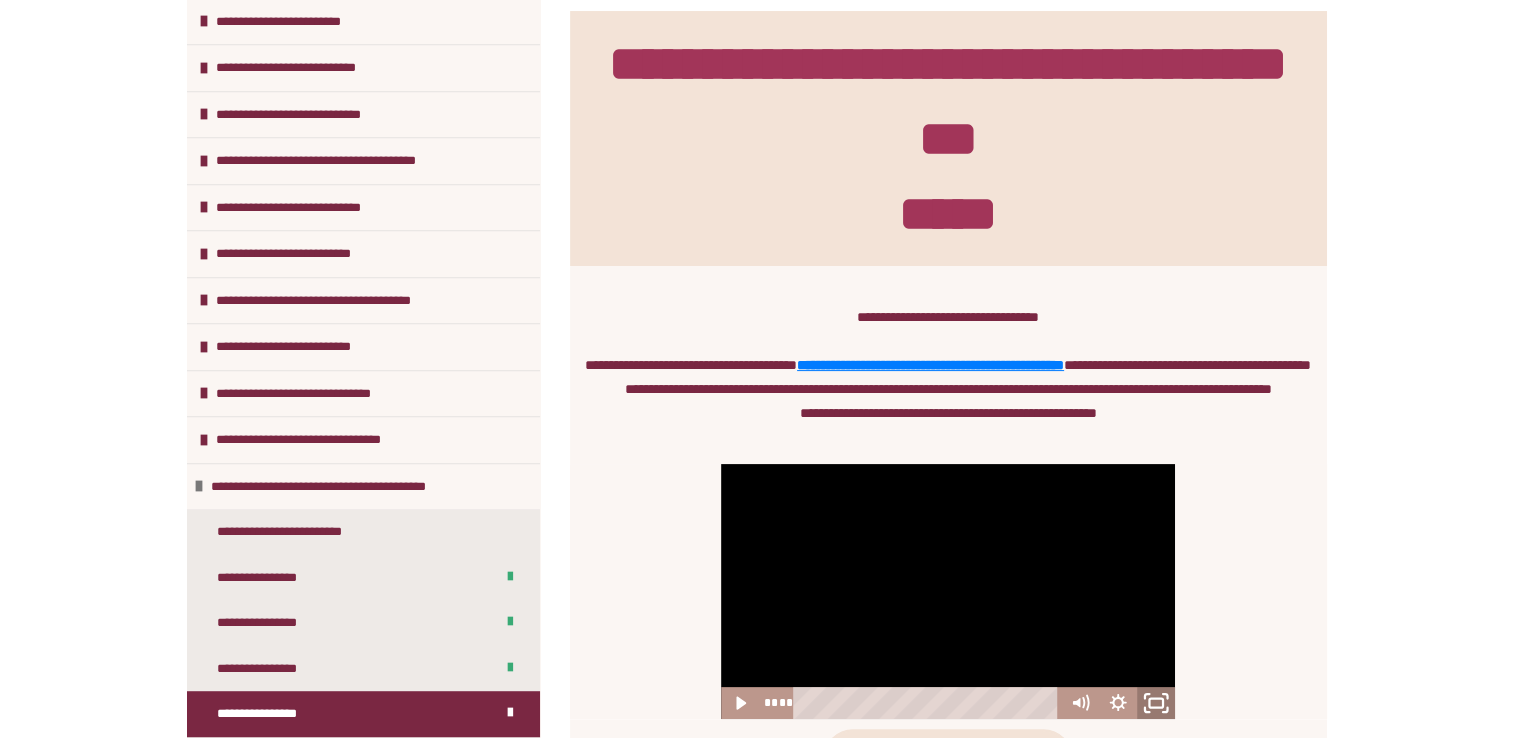 click 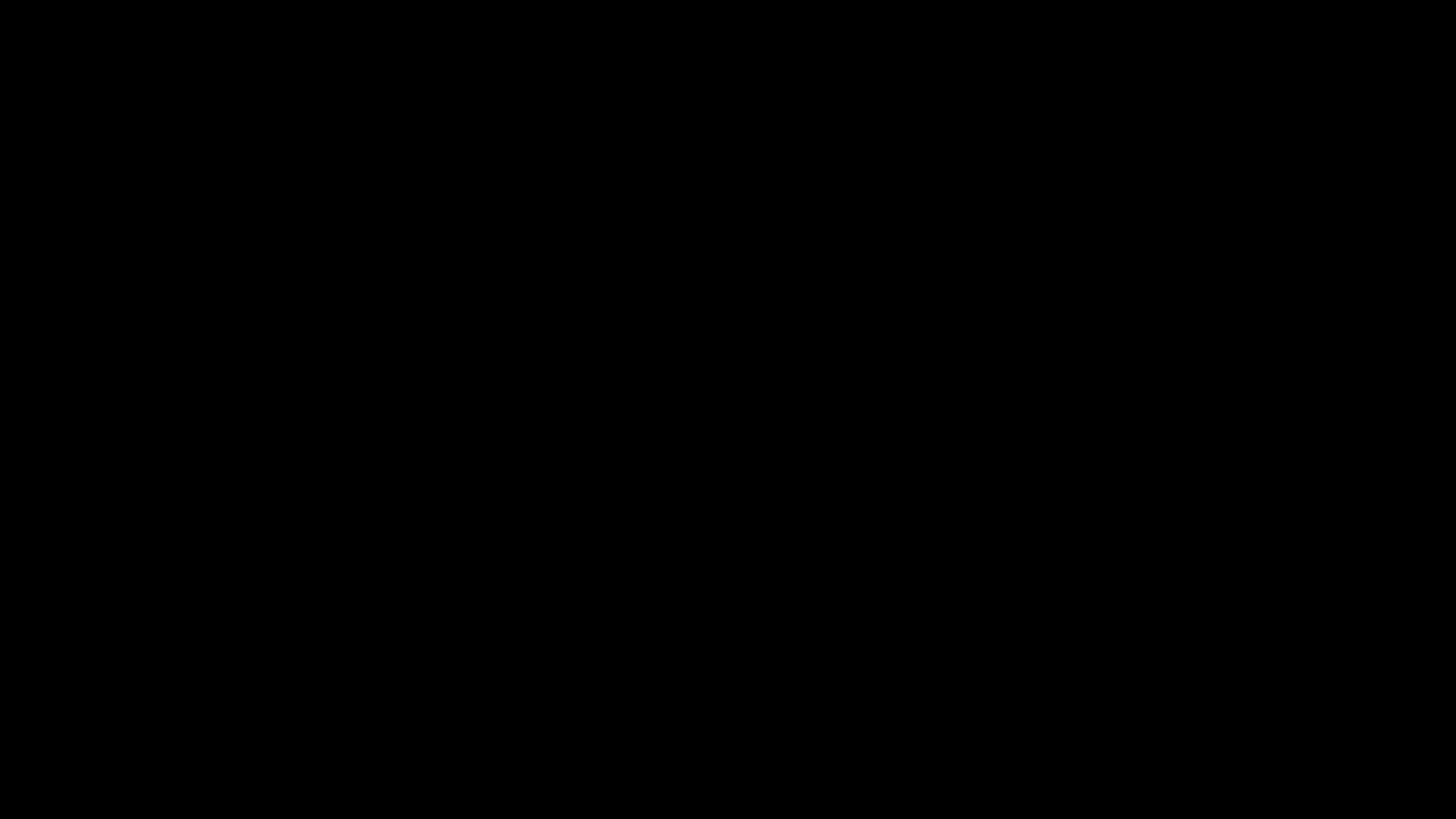 click at bounding box center (728, 410) 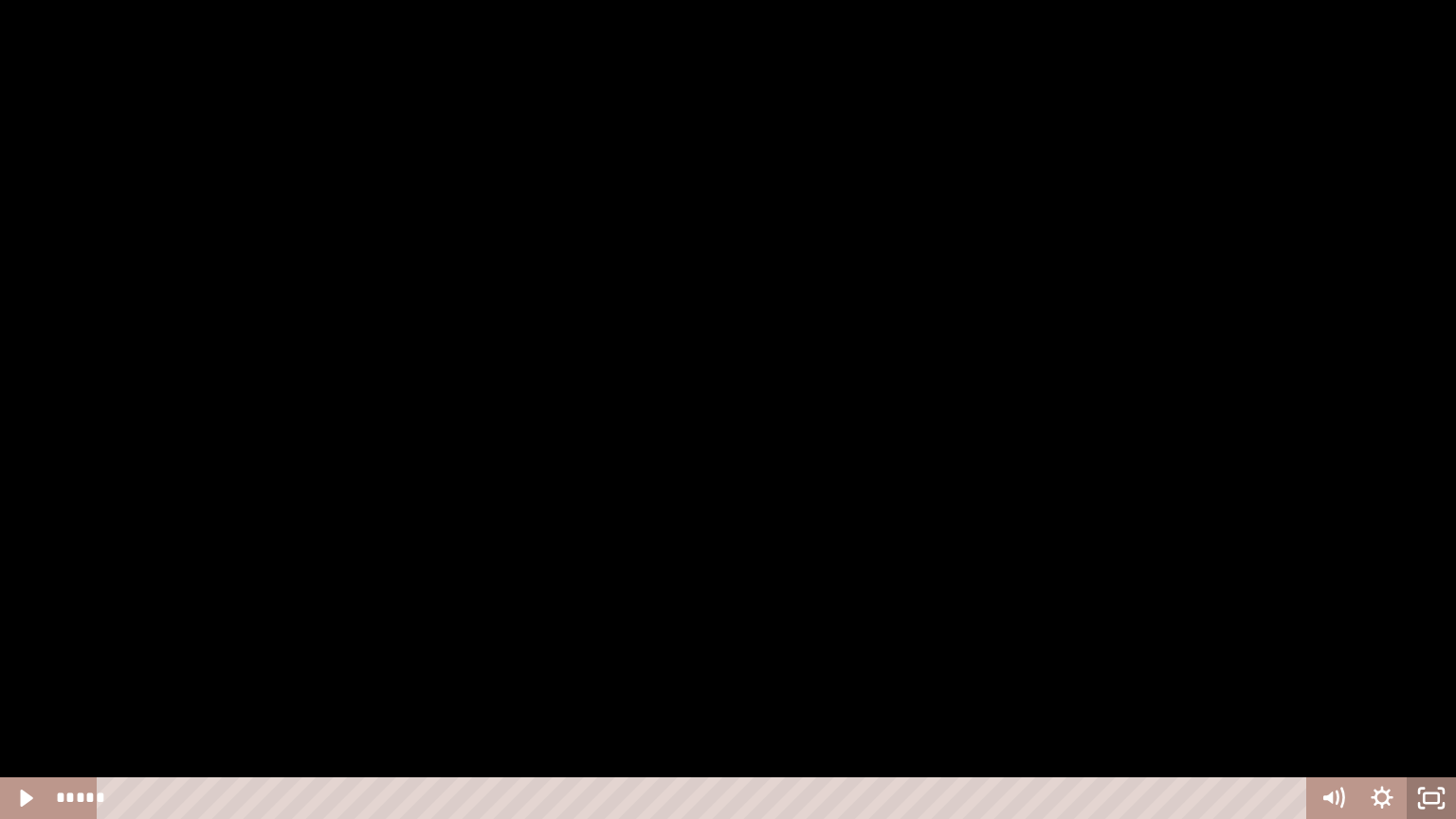 click 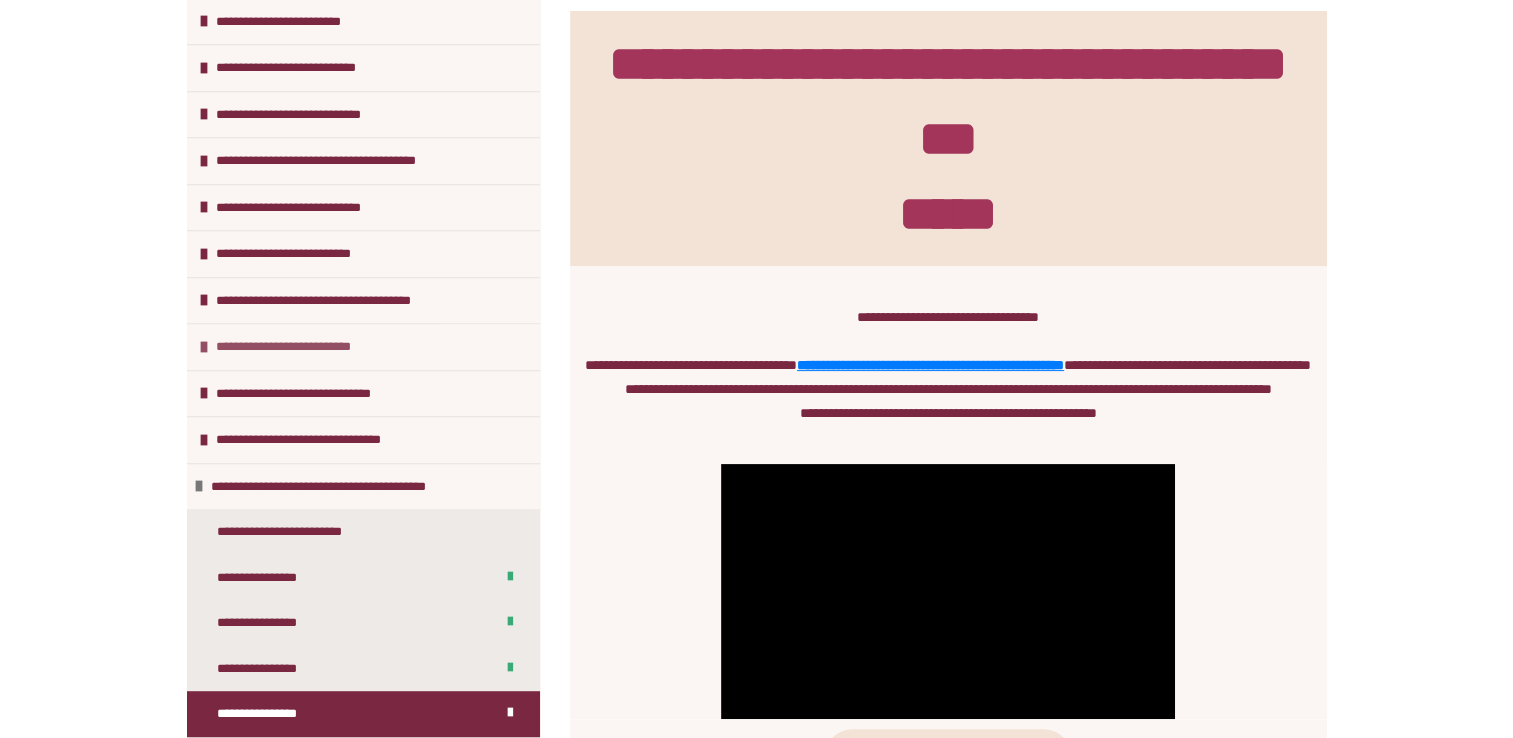 click on "**********" at bounding box center (304, 347) 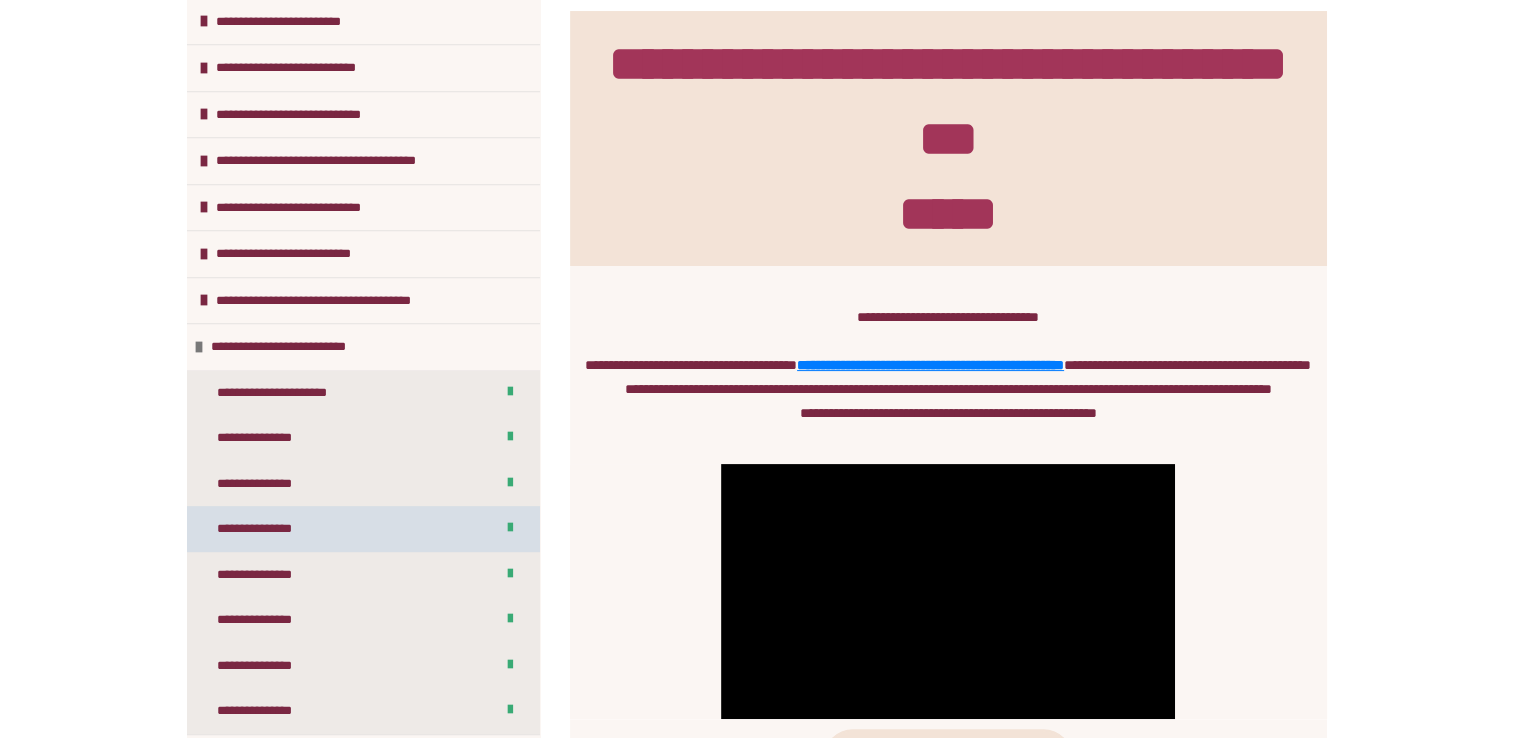 click on "**********" at bounding box center (363, 529) 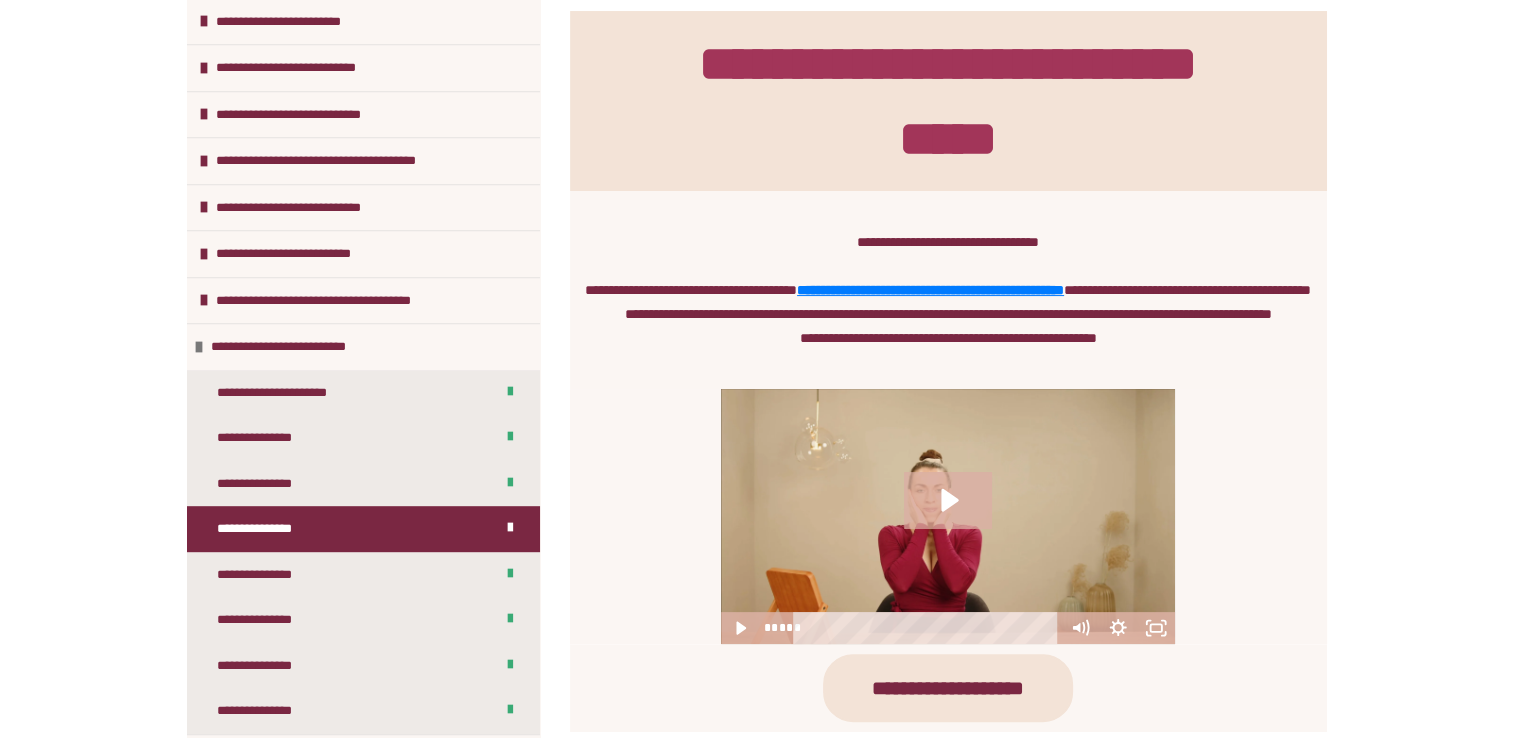 click at bounding box center [948, 516] 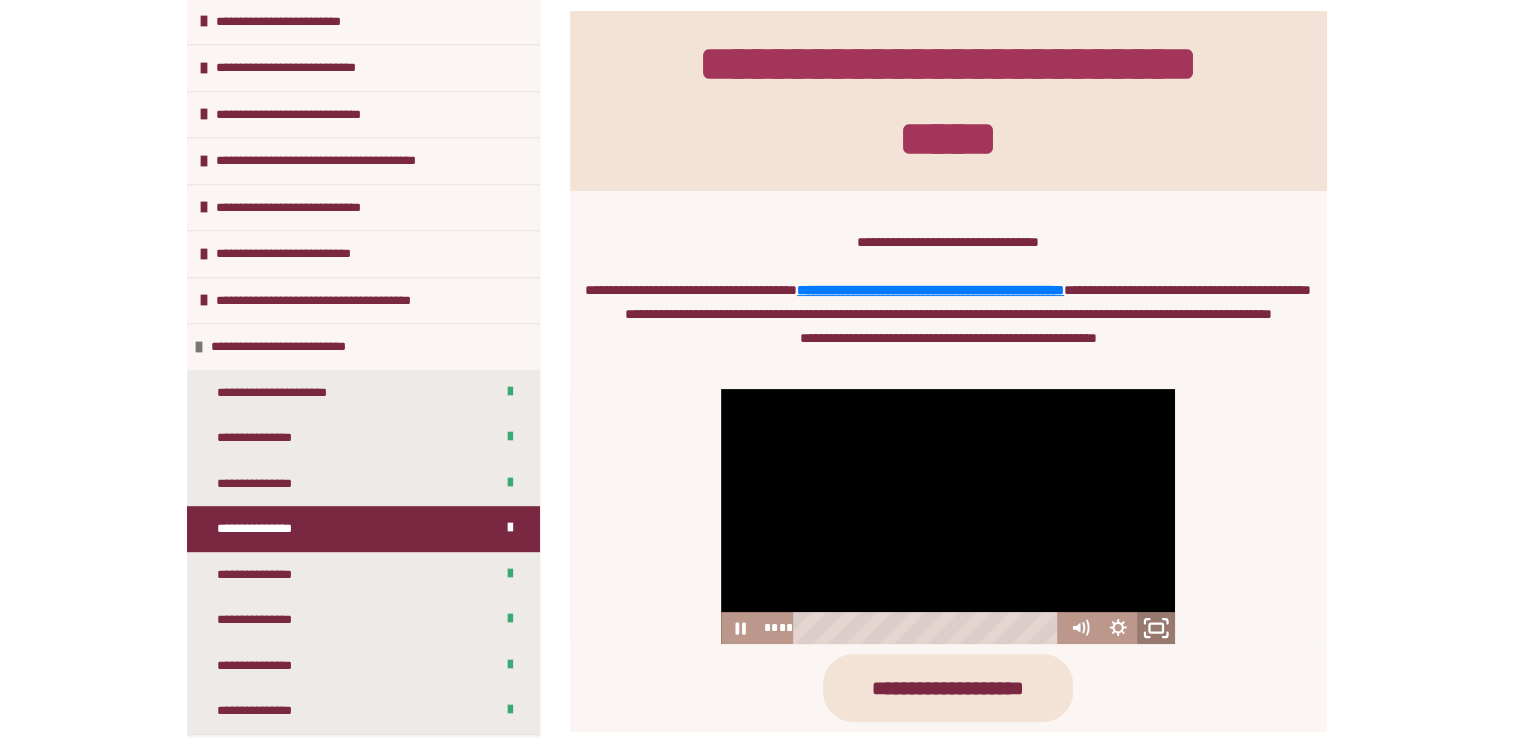 click 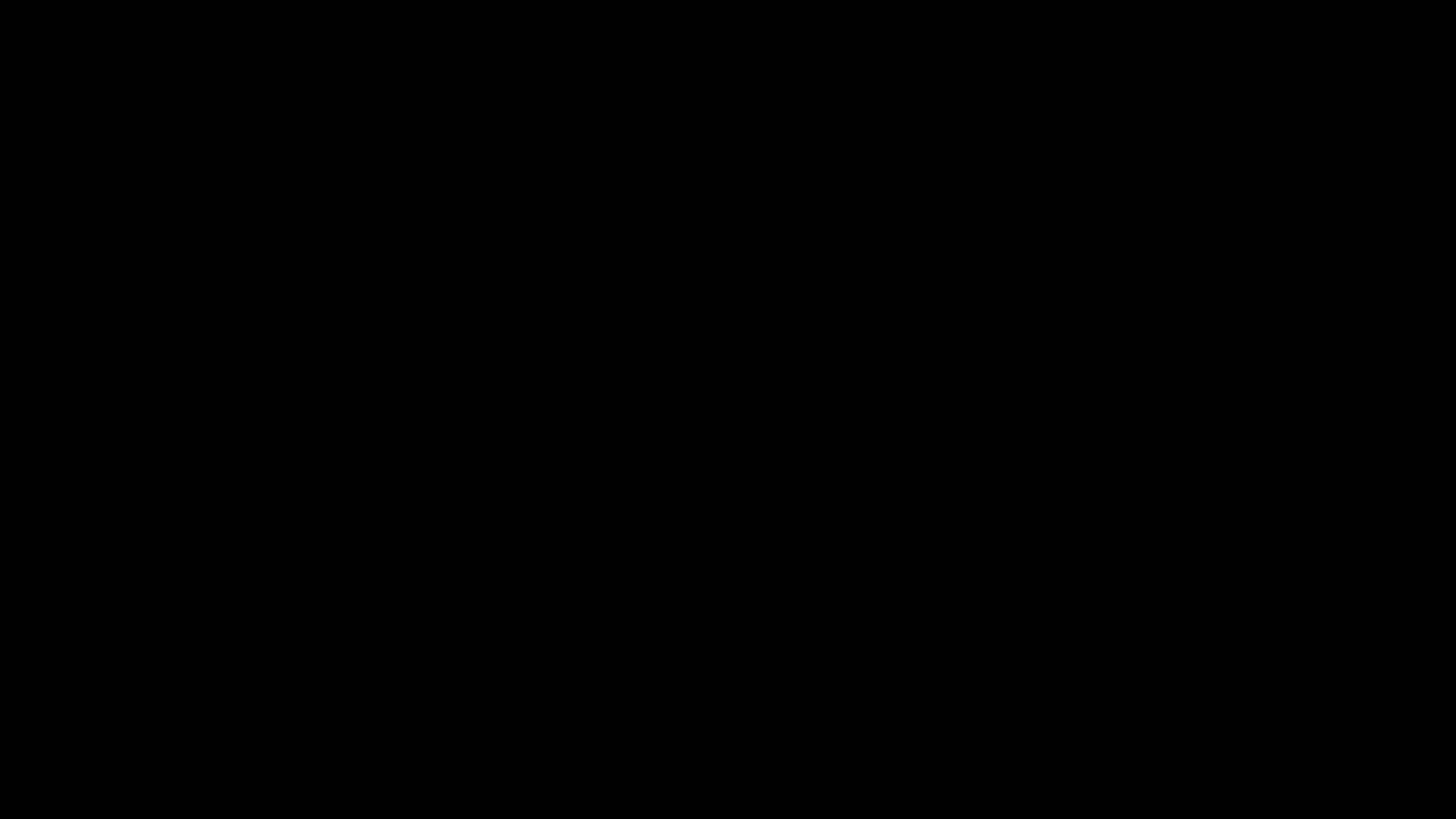 click at bounding box center [728, 410] 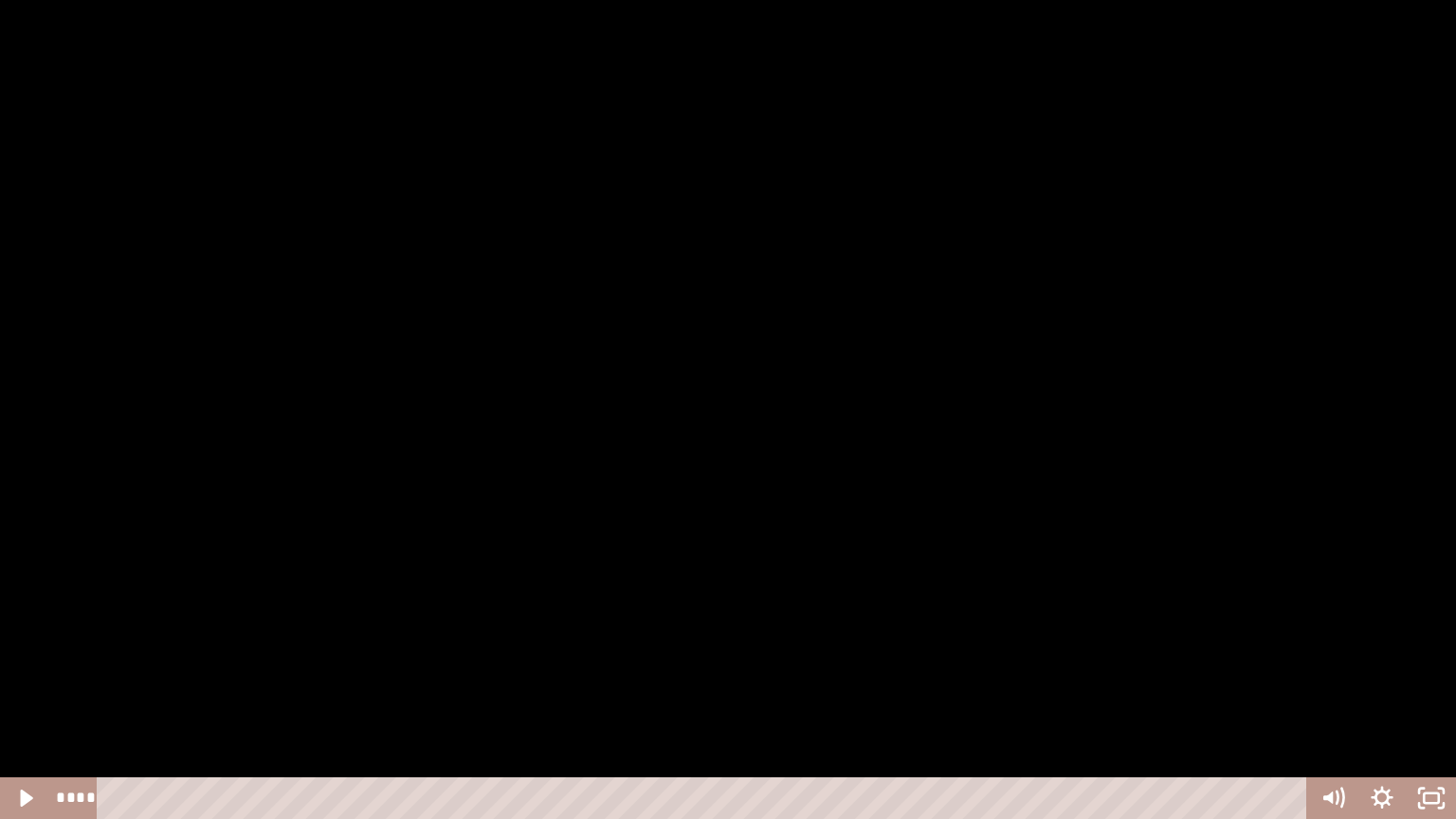 click at bounding box center [728, 410] 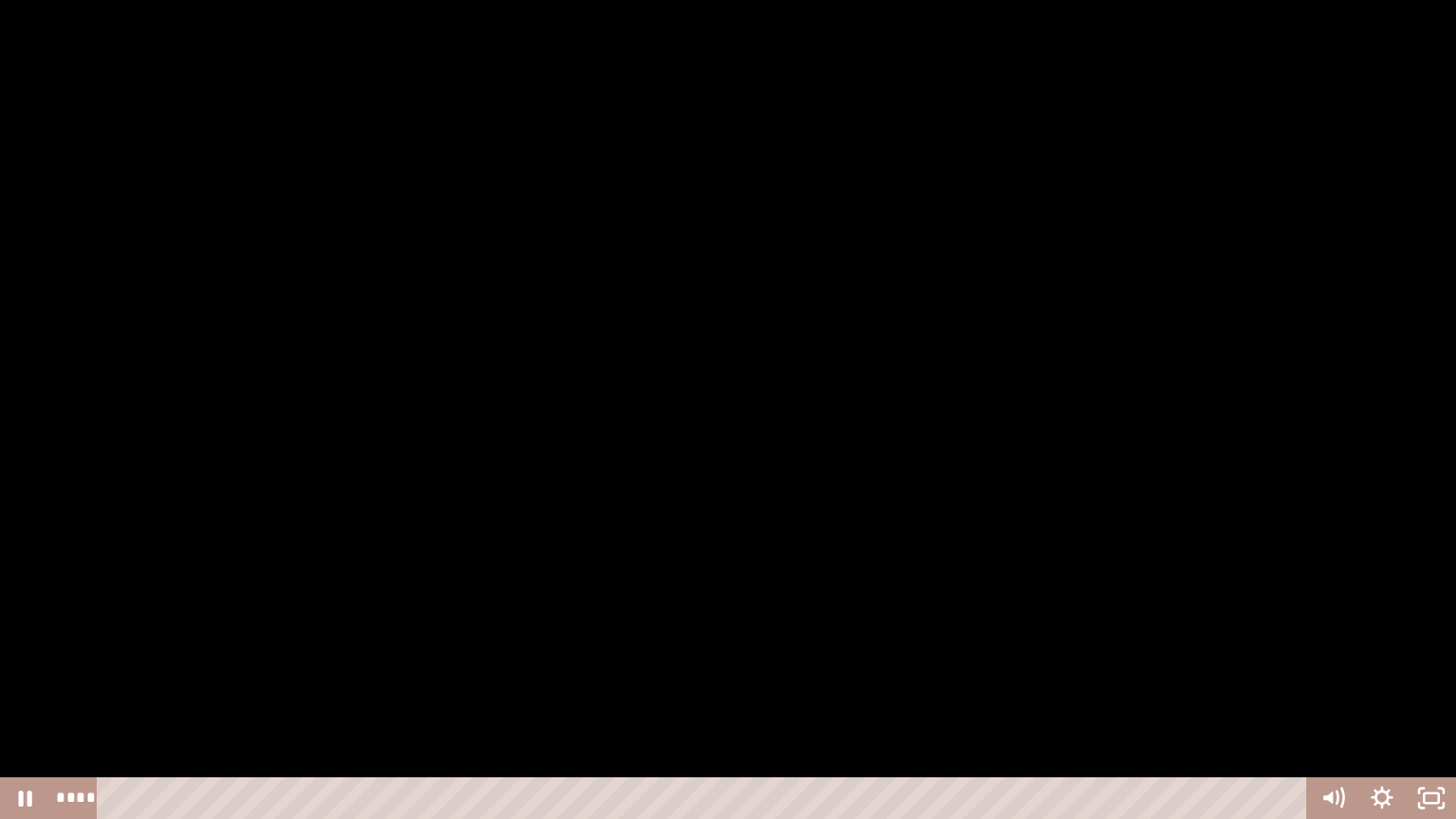 click at bounding box center [728, 410] 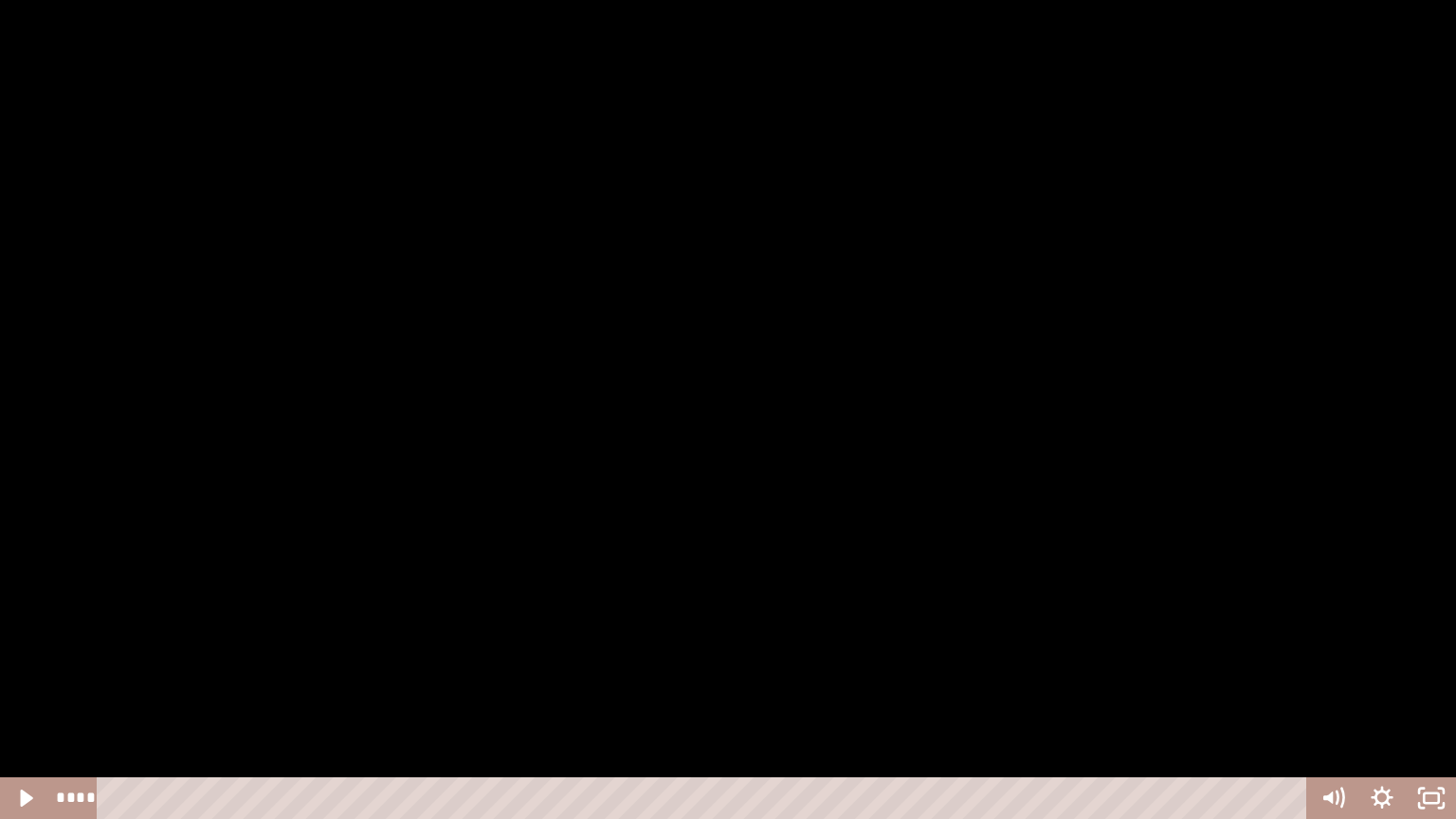 click at bounding box center (728, 410) 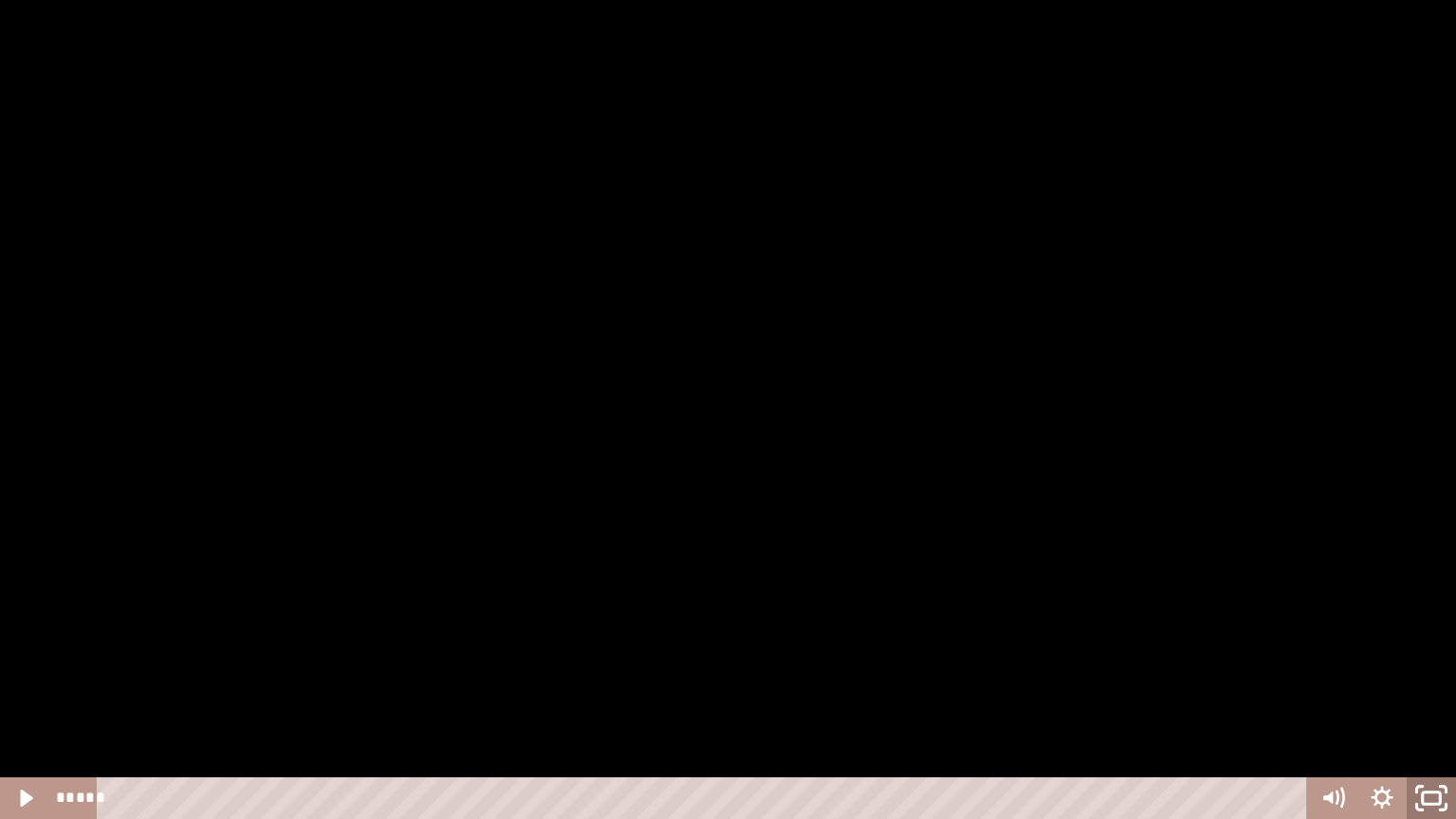 click 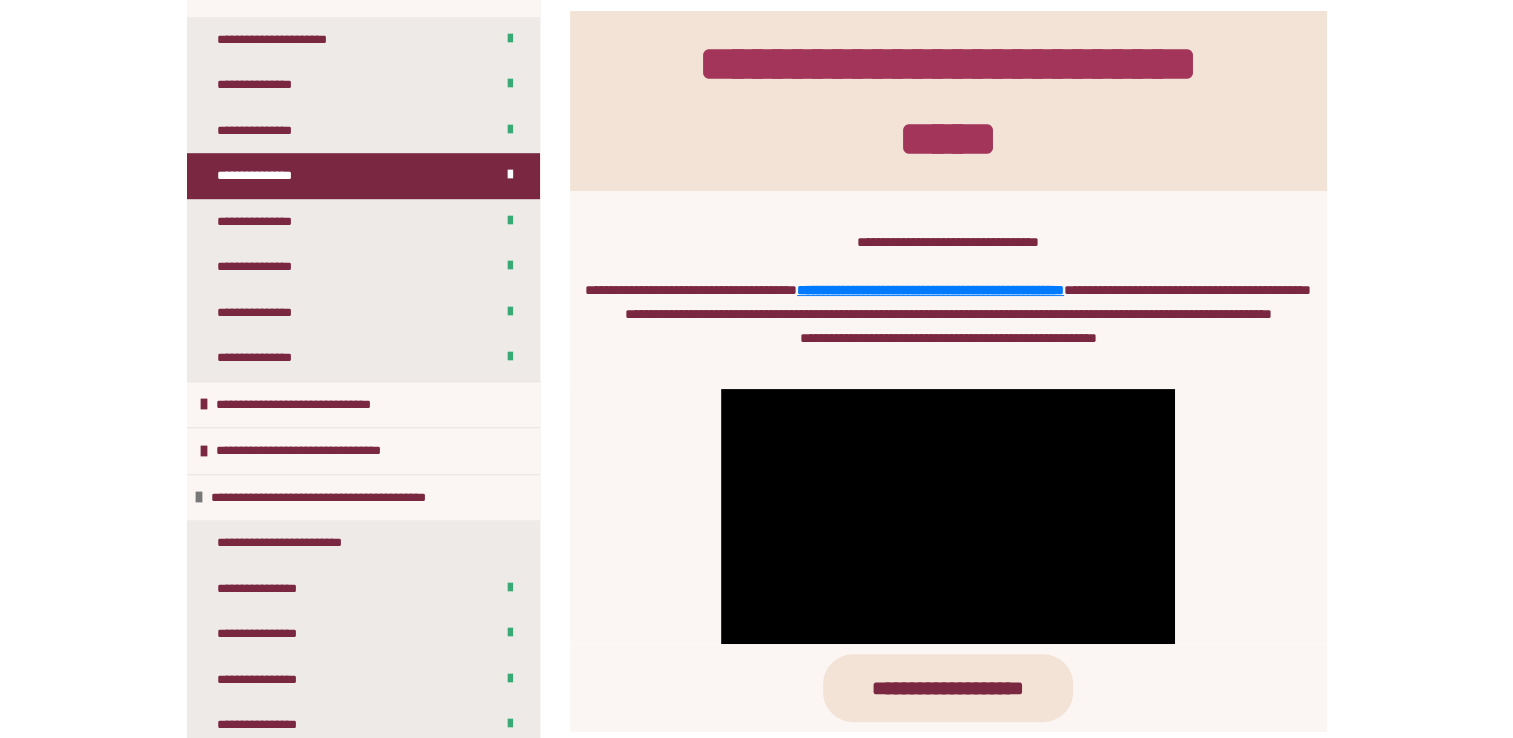scroll, scrollTop: 1315, scrollLeft: 0, axis: vertical 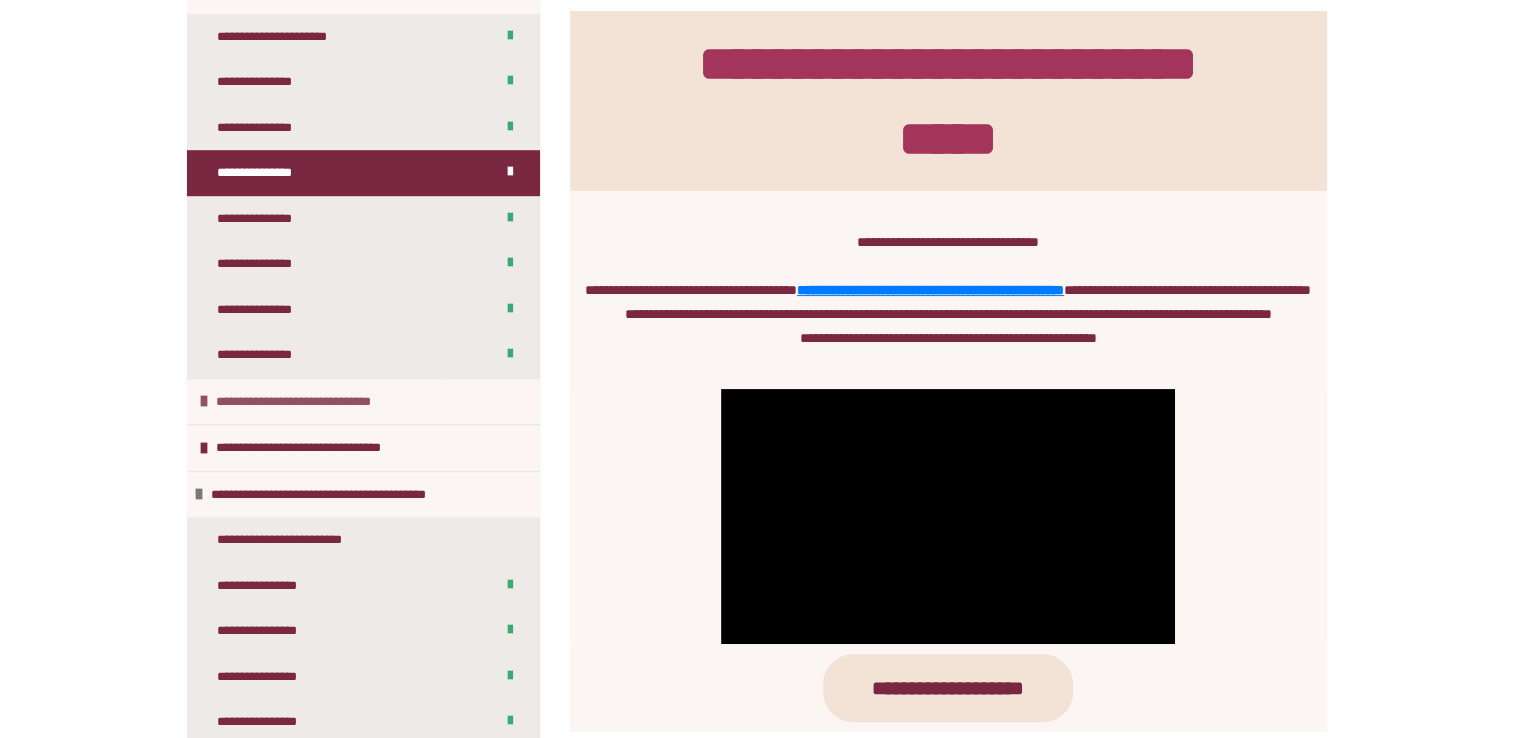 click on "**********" at bounding box center (319, 402) 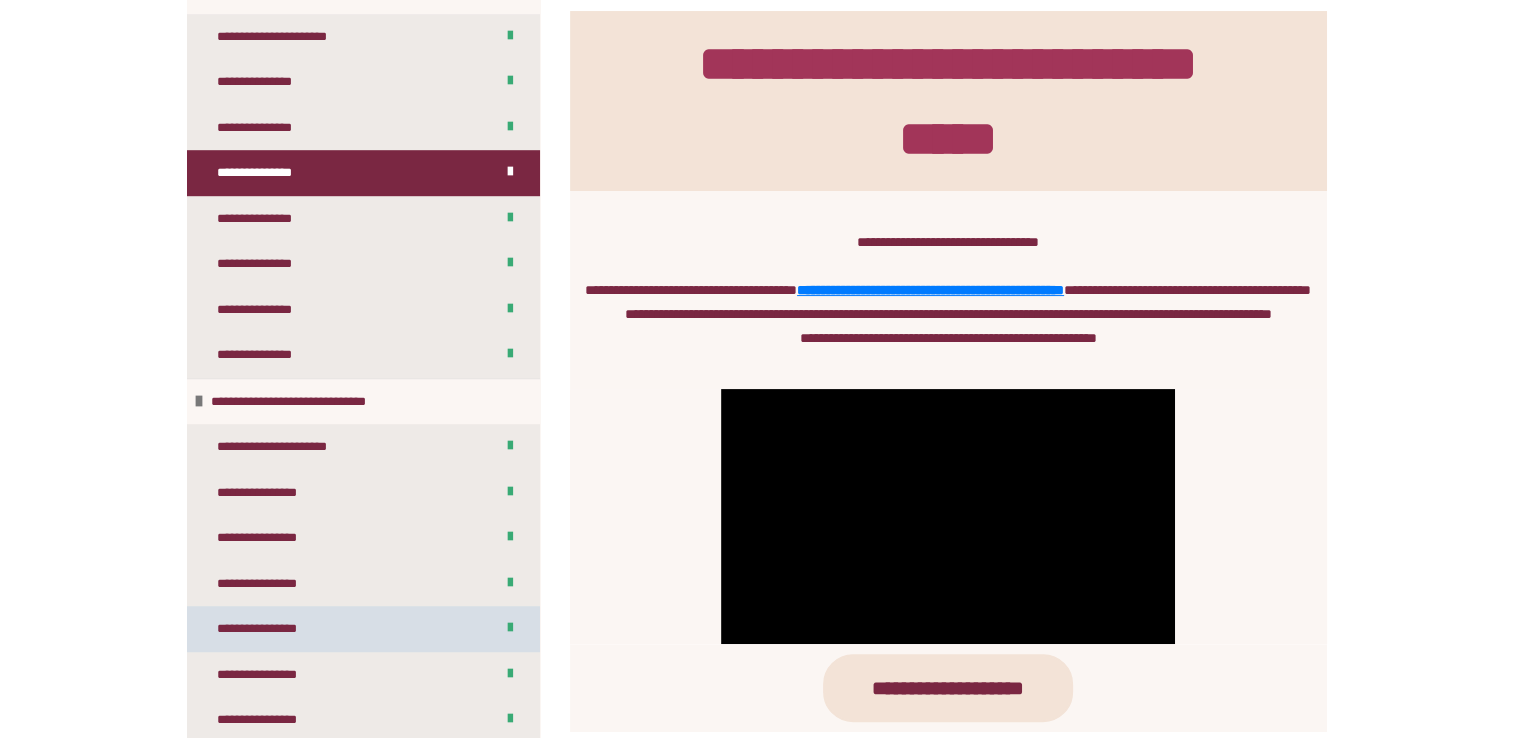 click on "**********" at bounding box center (363, 629) 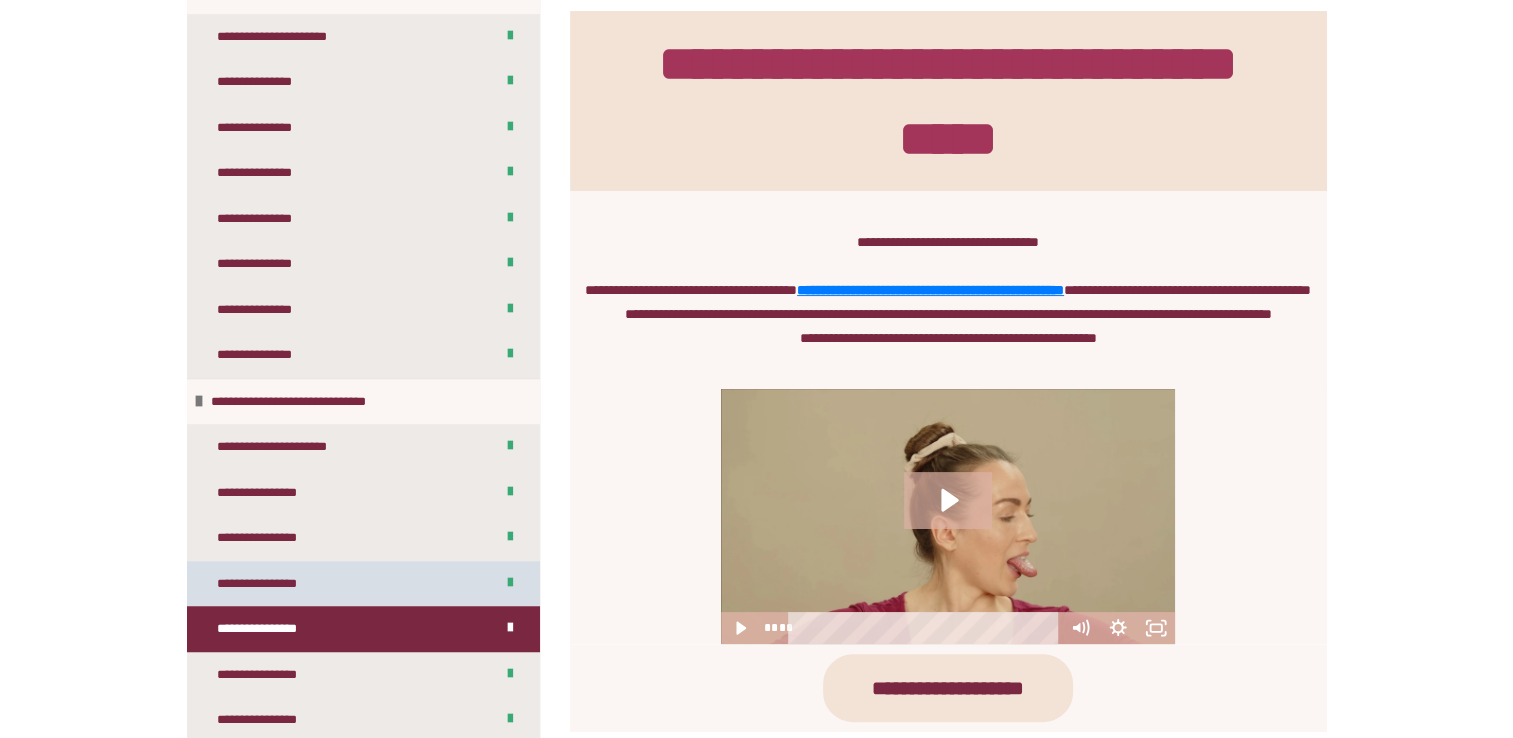 click on "**********" at bounding box center (363, 584) 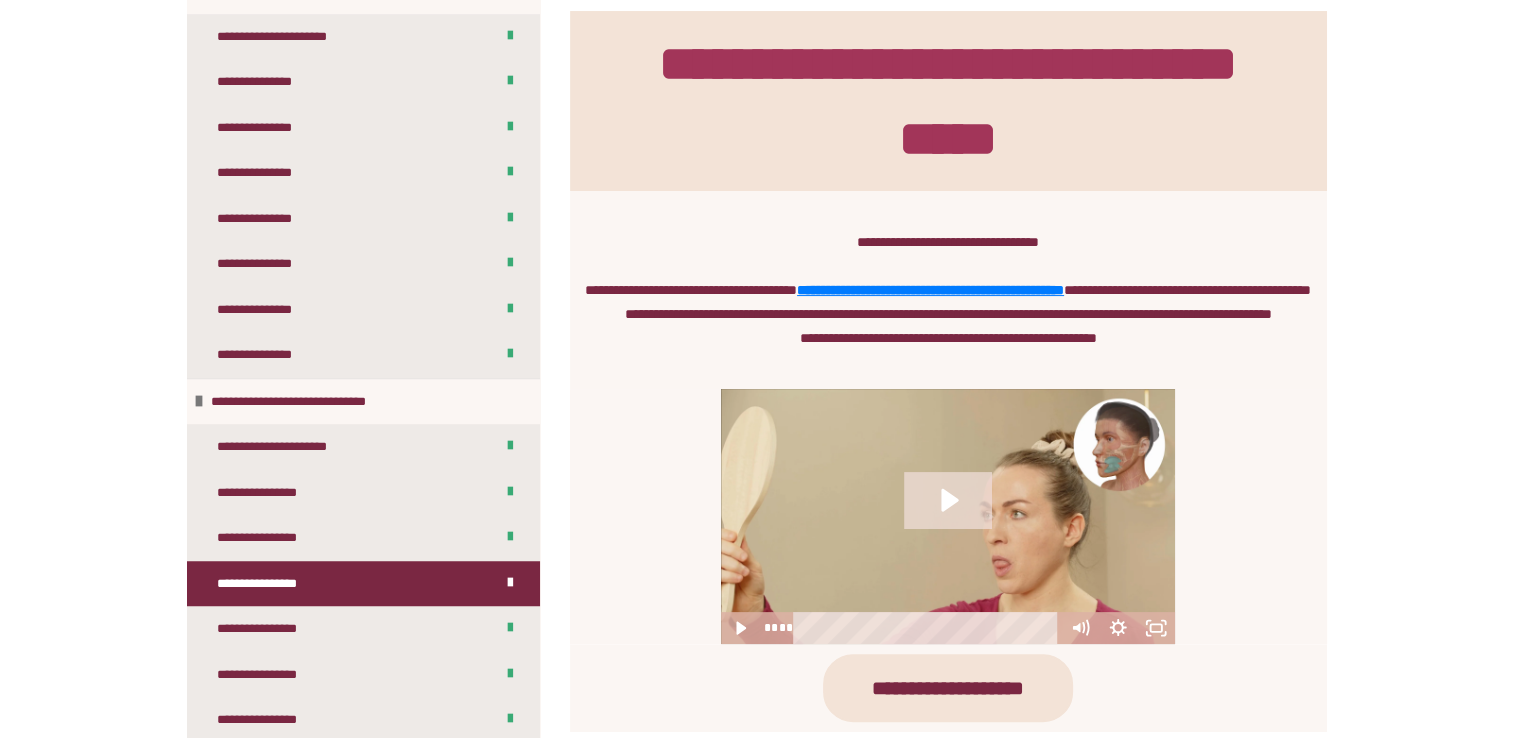 click 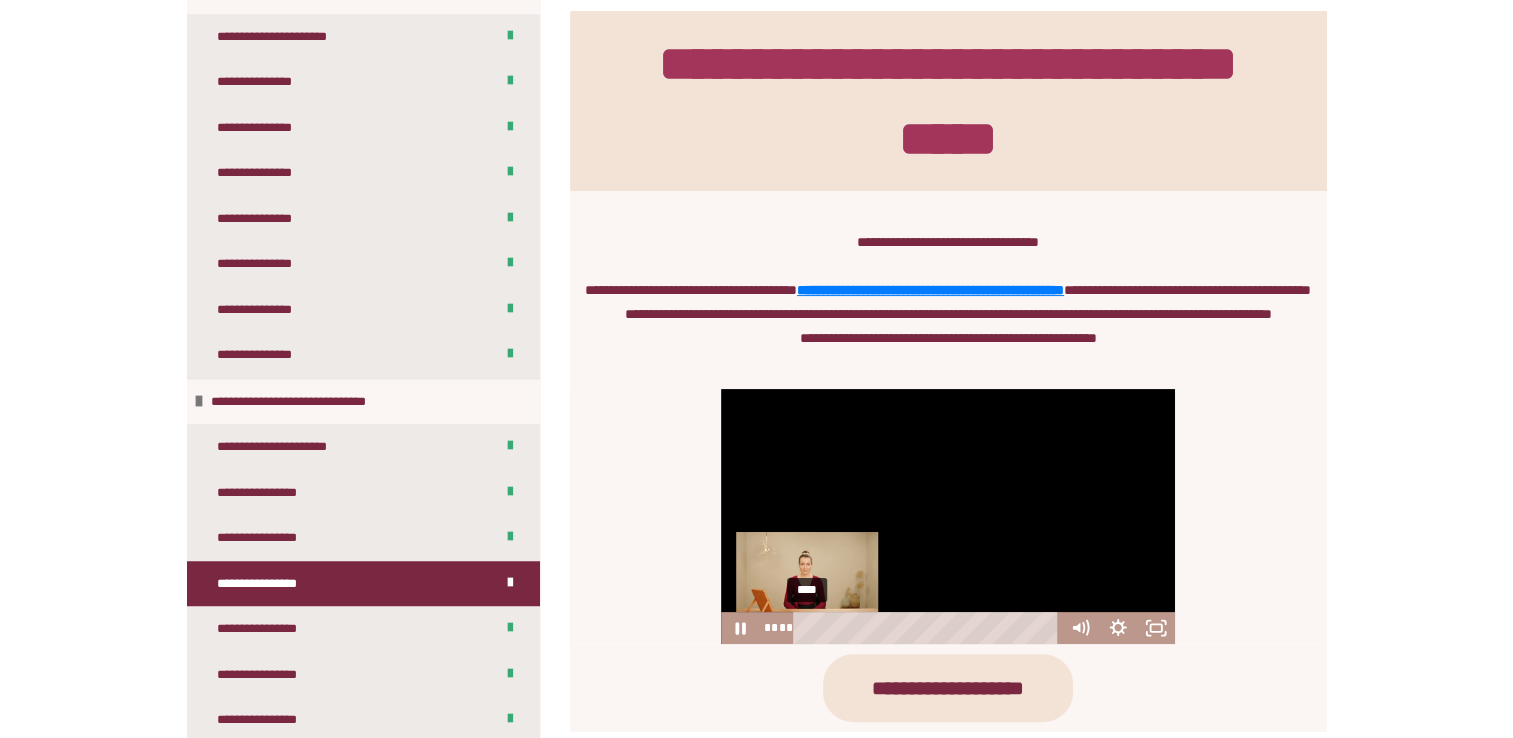 click on "****" at bounding box center [929, 628] 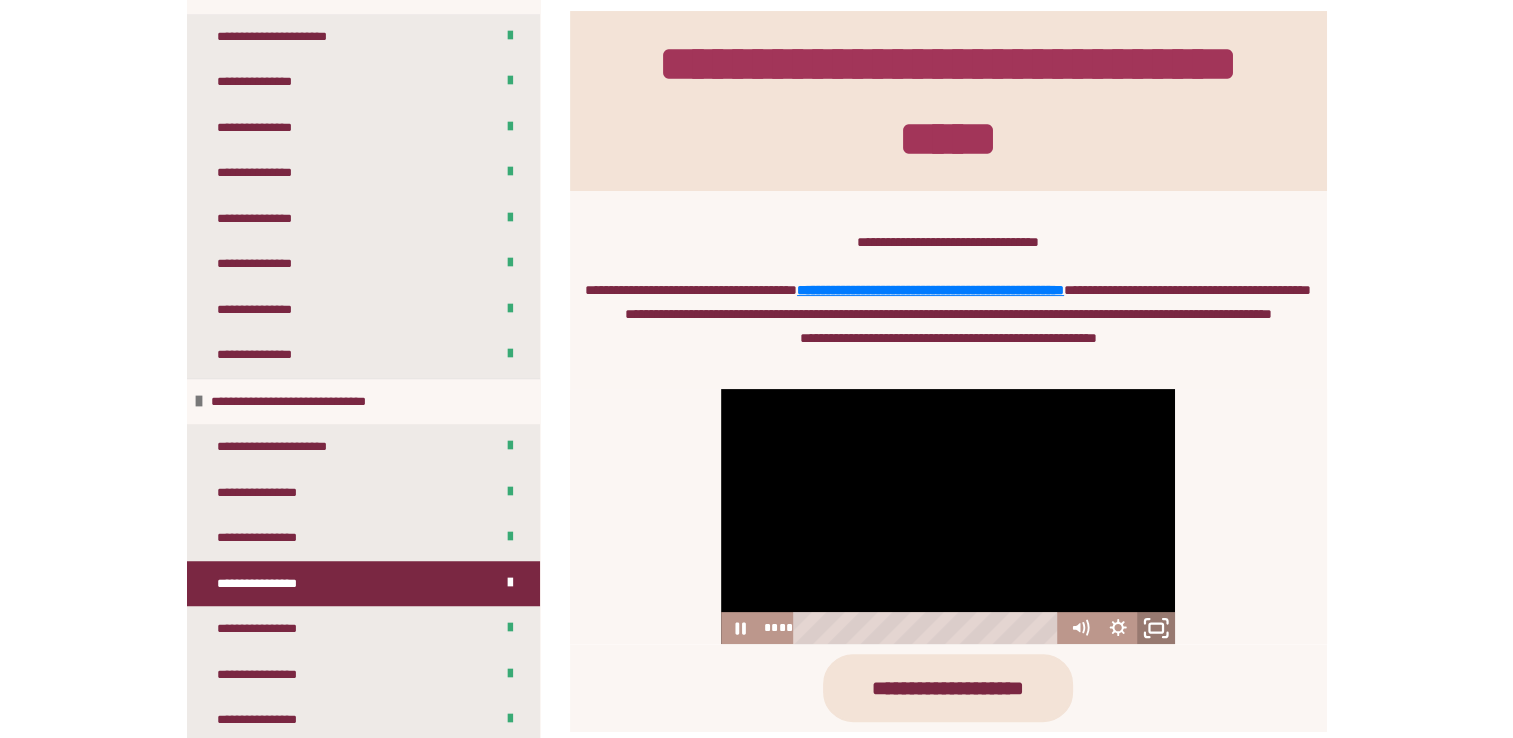 click 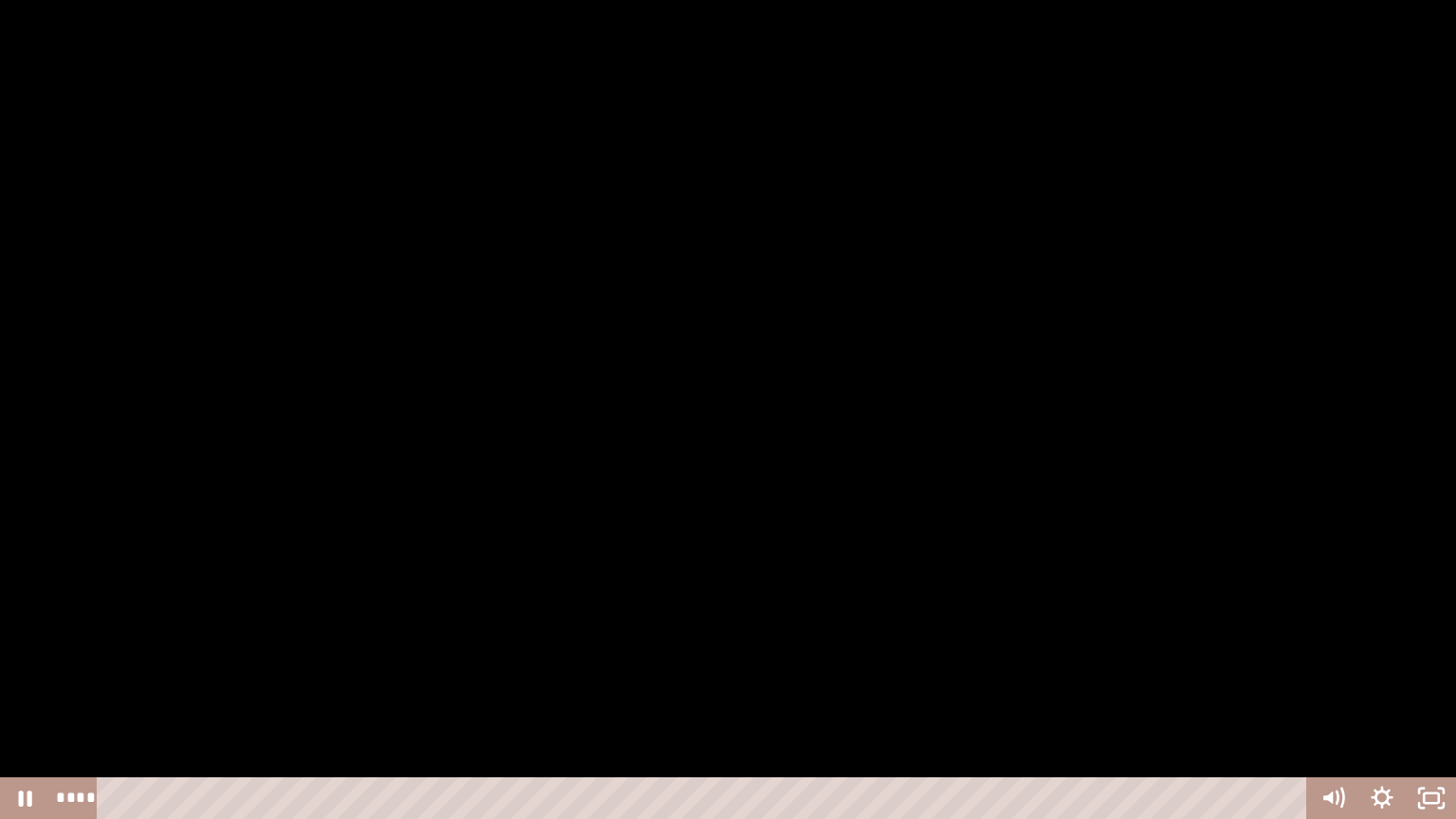 click at bounding box center [728, 410] 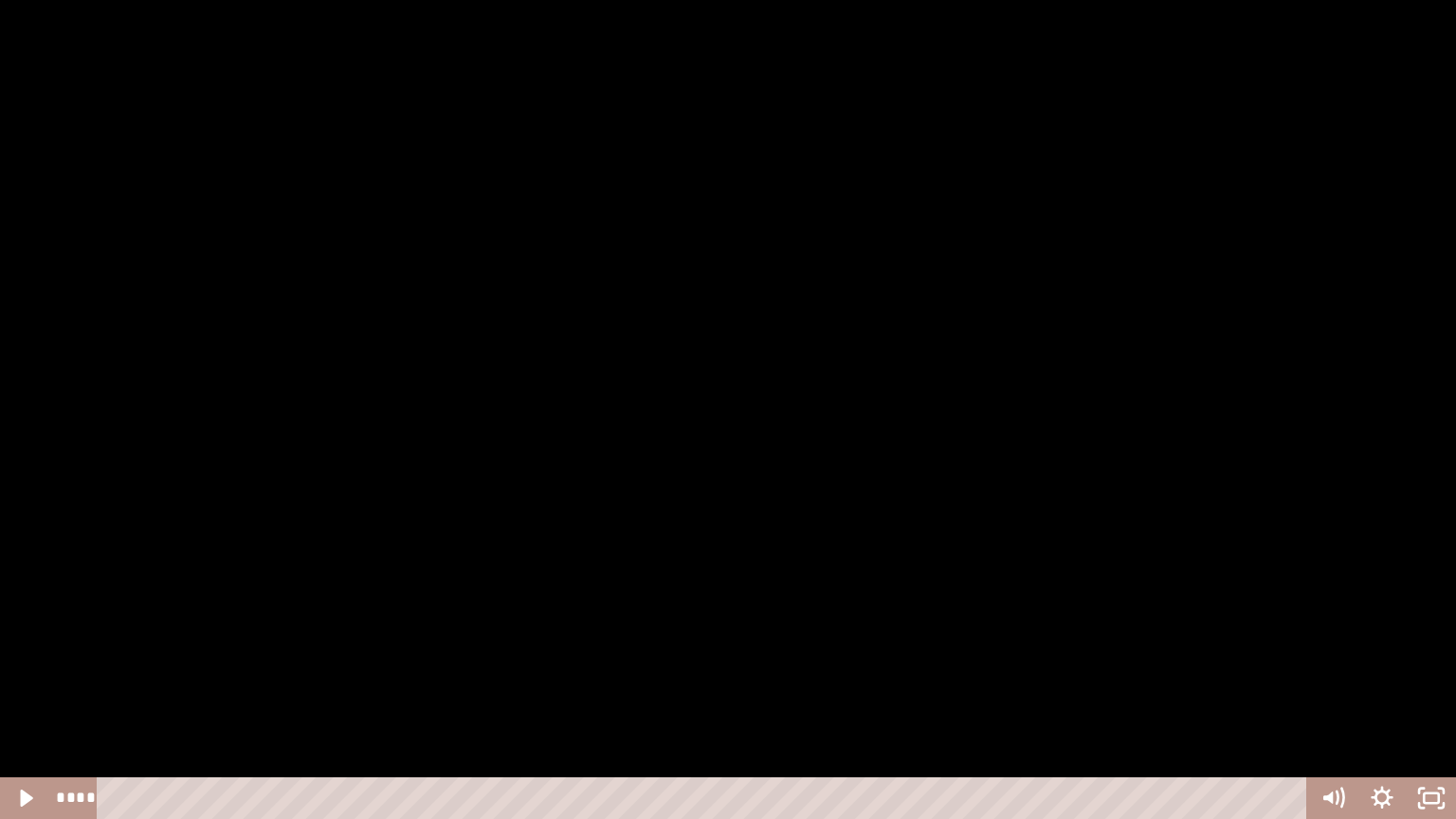 click at bounding box center (728, 410) 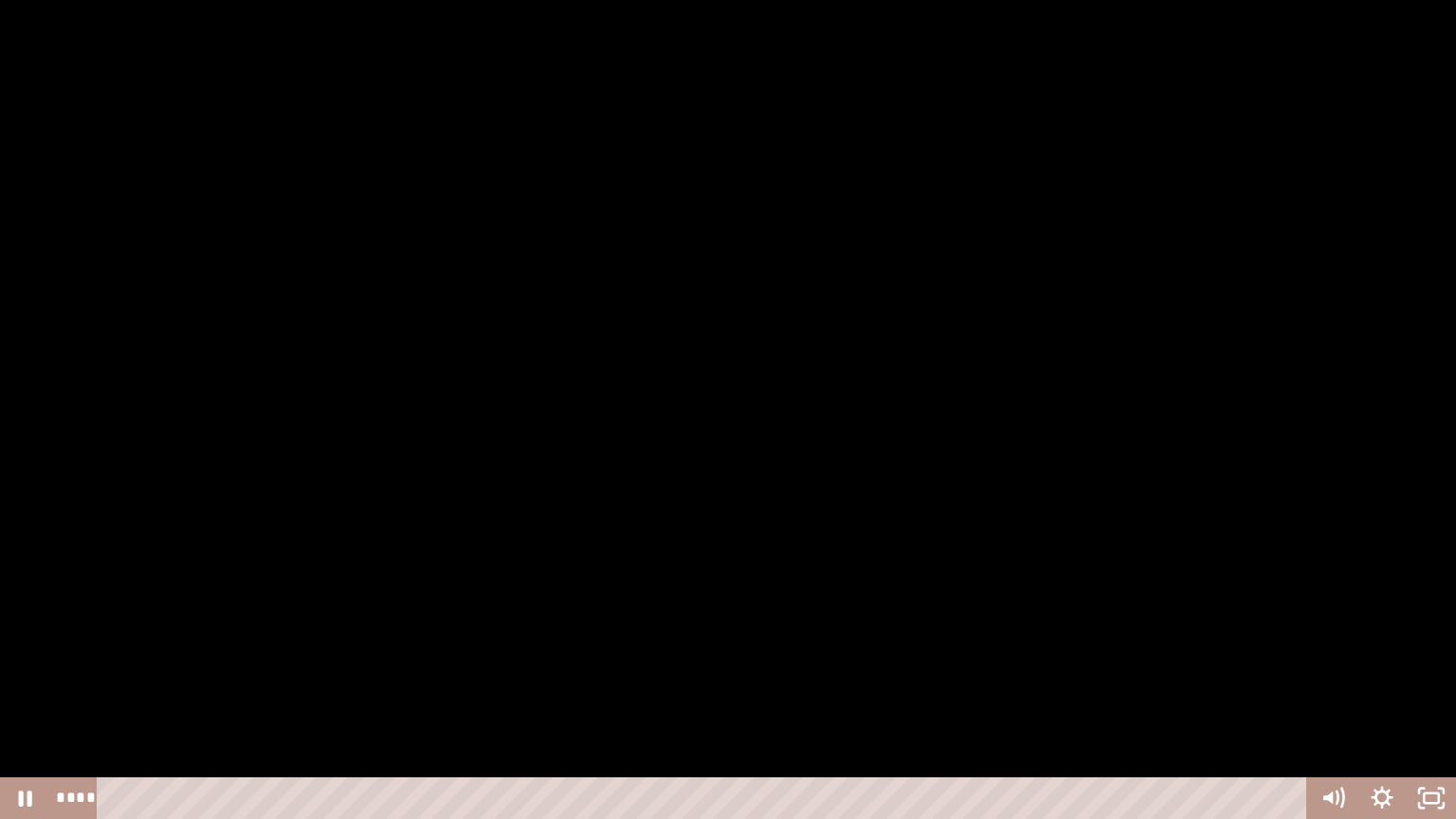 click at bounding box center (728, 410) 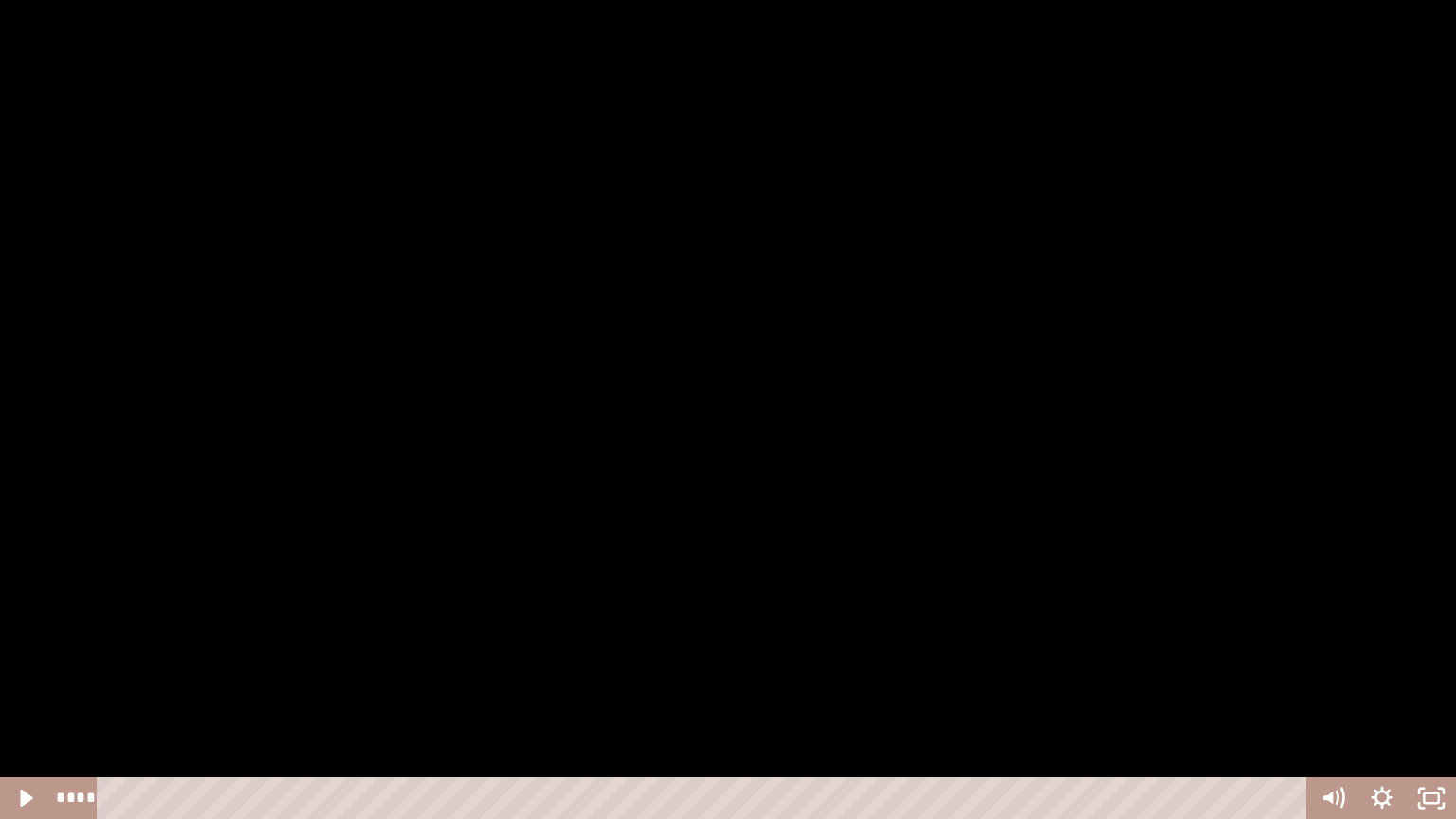 click at bounding box center (728, 410) 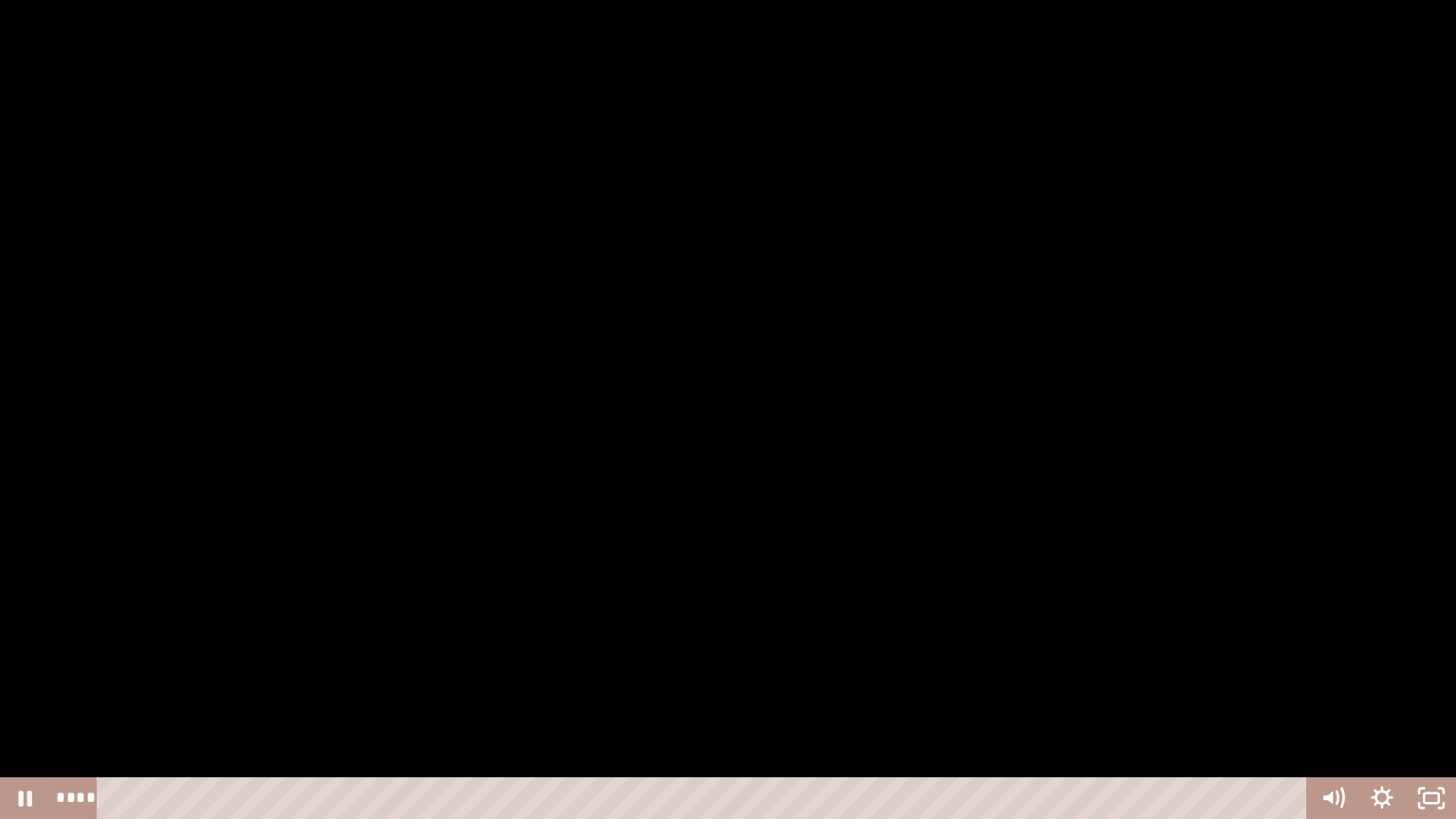 click at bounding box center (728, 410) 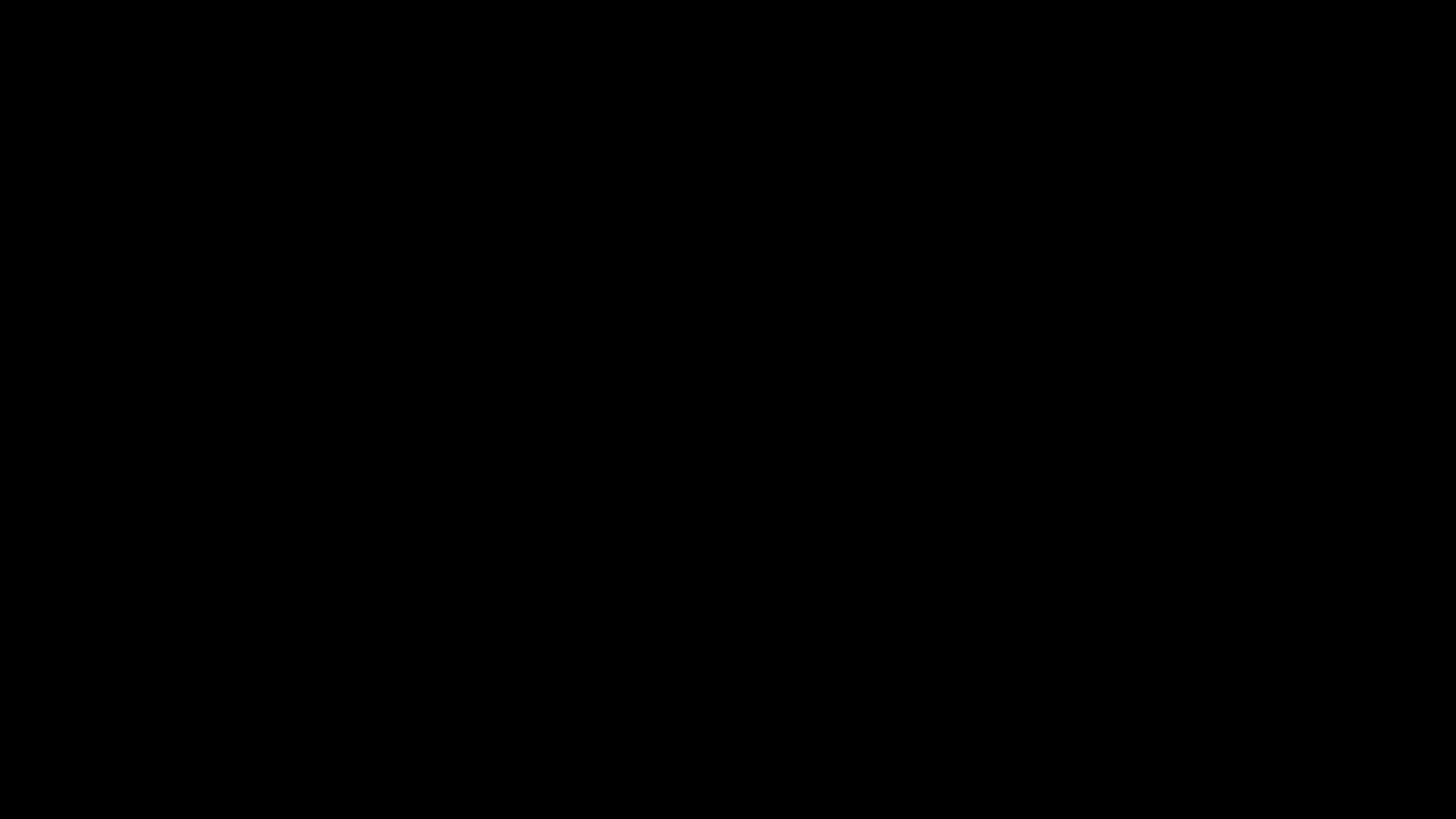click at bounding box center [728, 410] 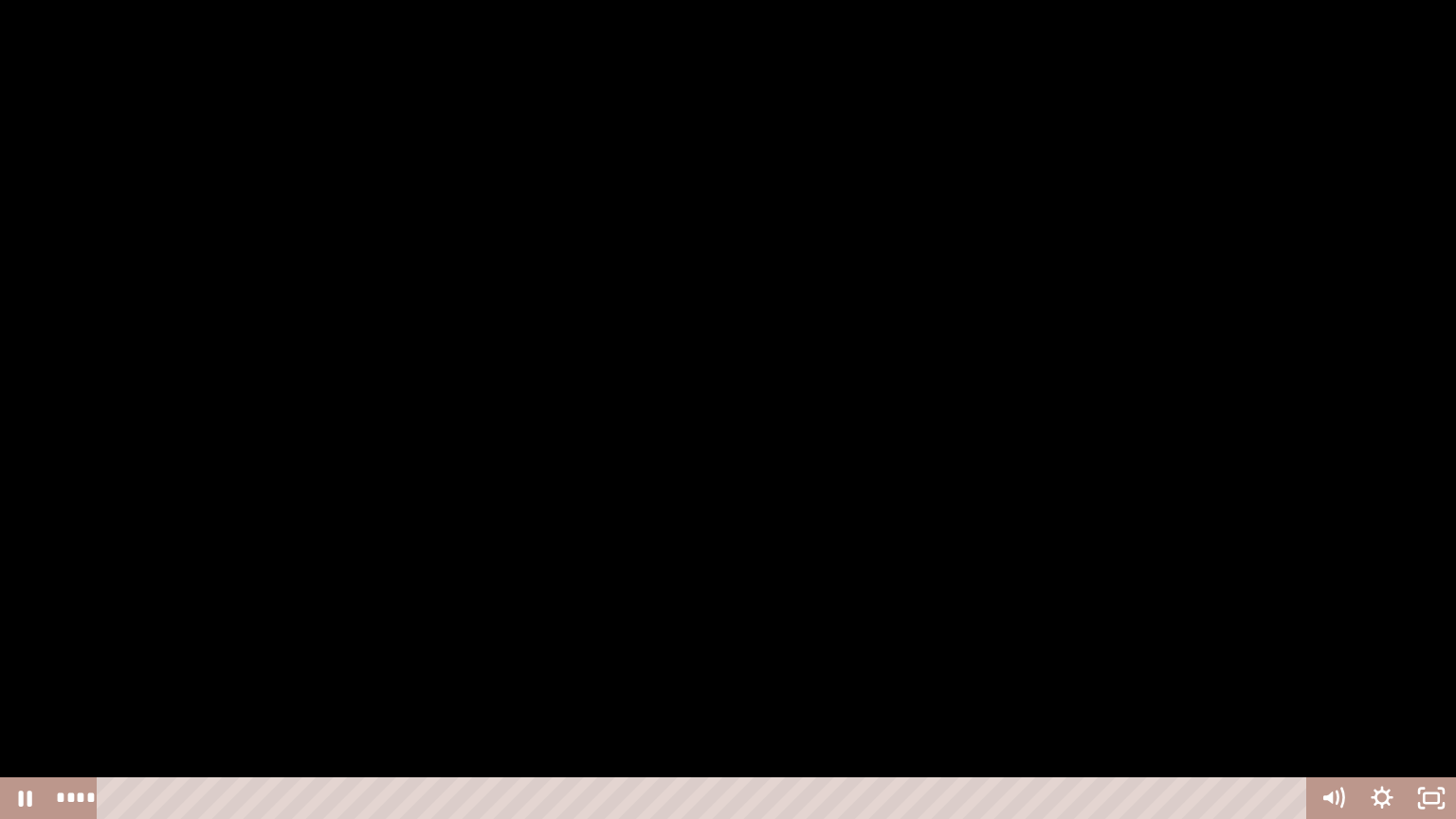 click at bounding box center (728, 410) 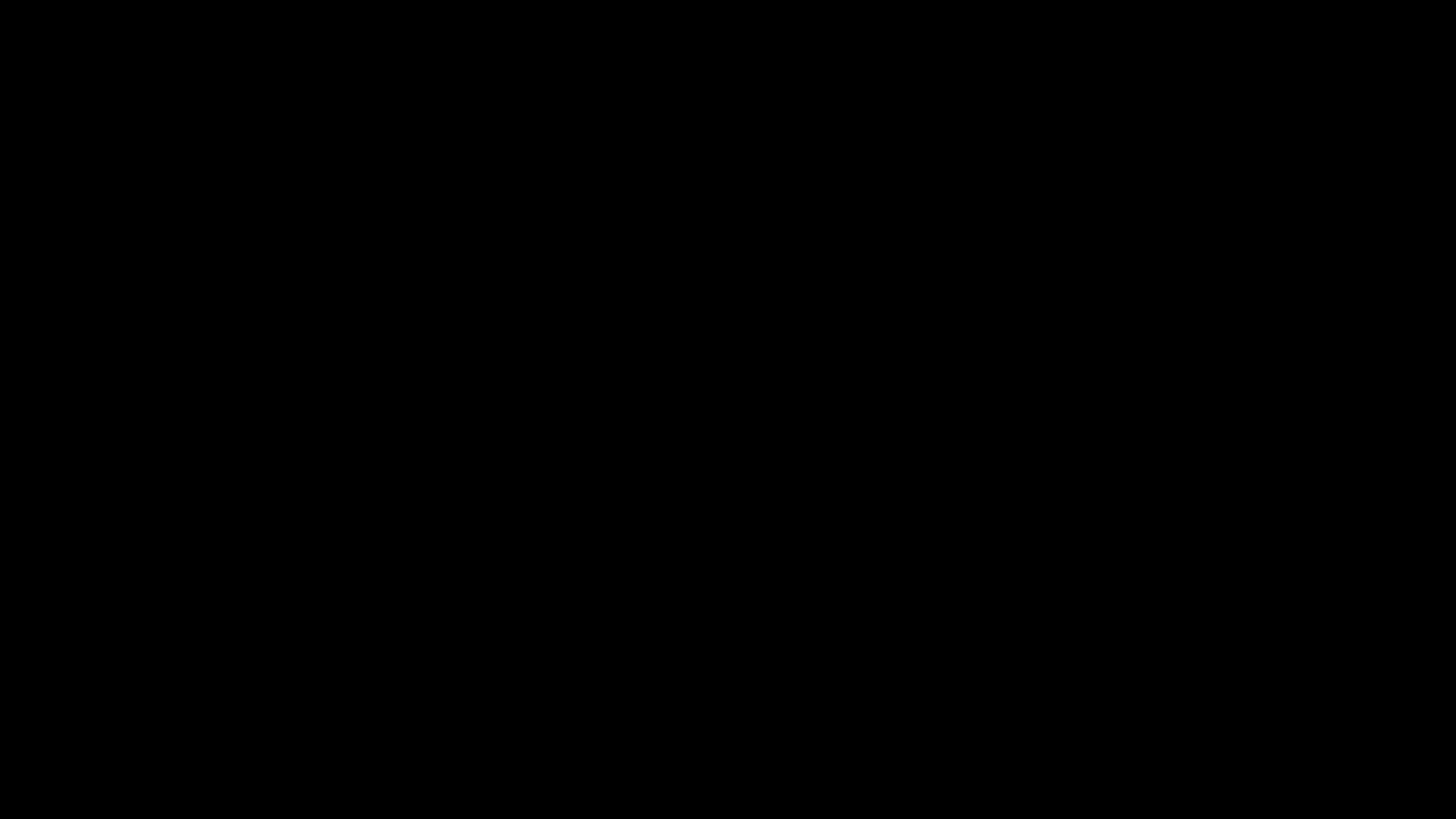 click at bounding box center (728, 410) 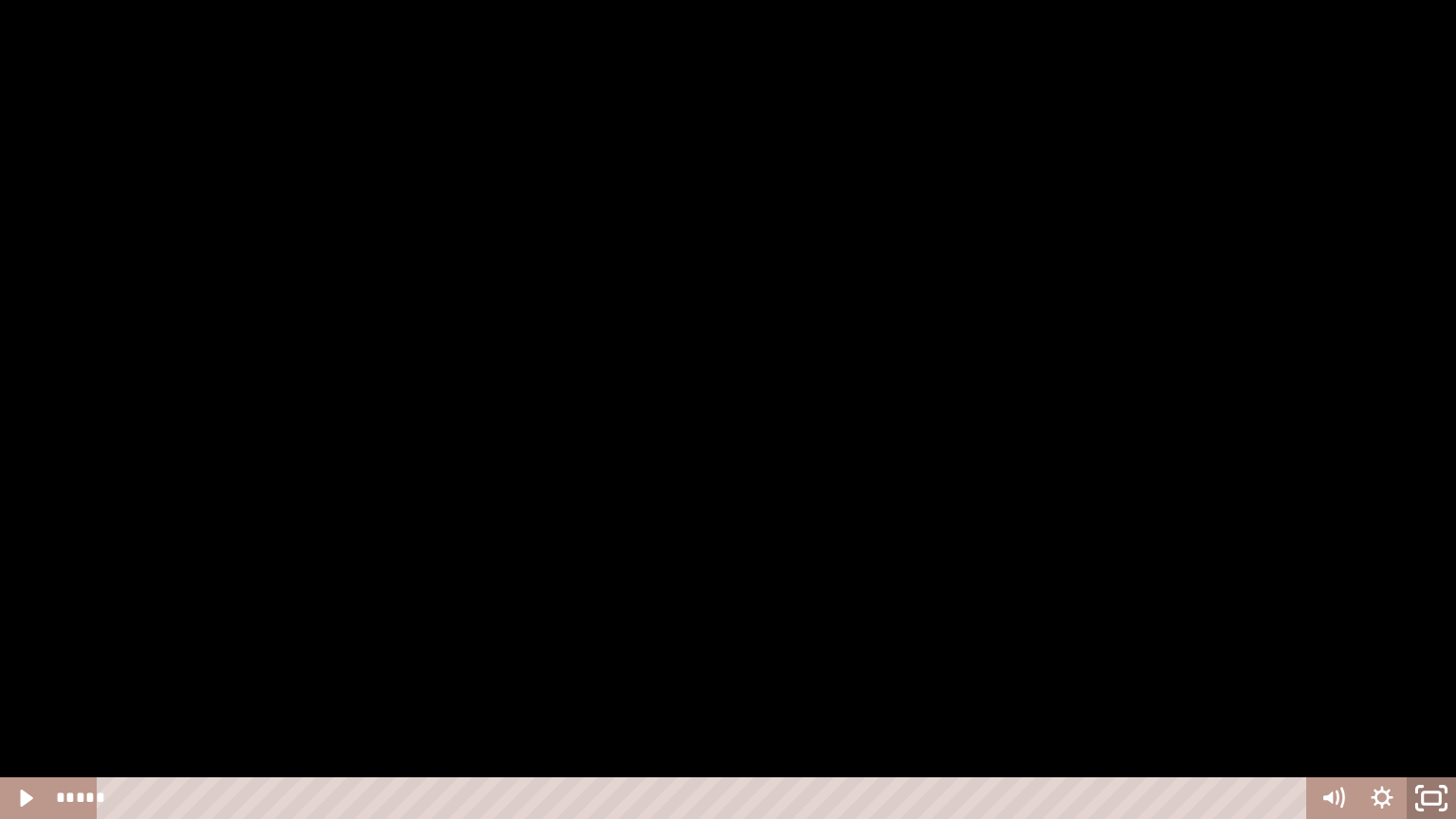 click 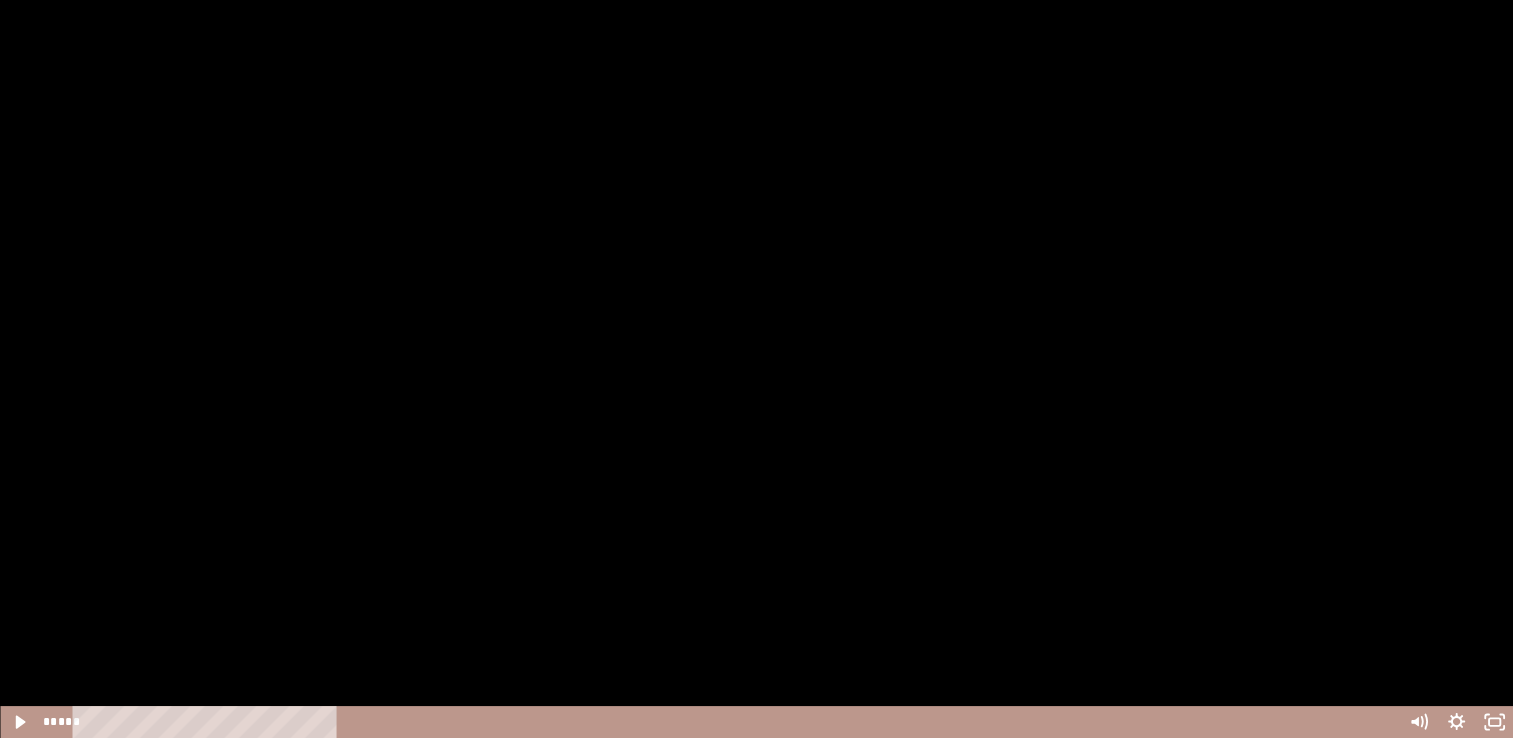 scroll, scrollTop: 0, scrollLeft: 328, axis: horizontal 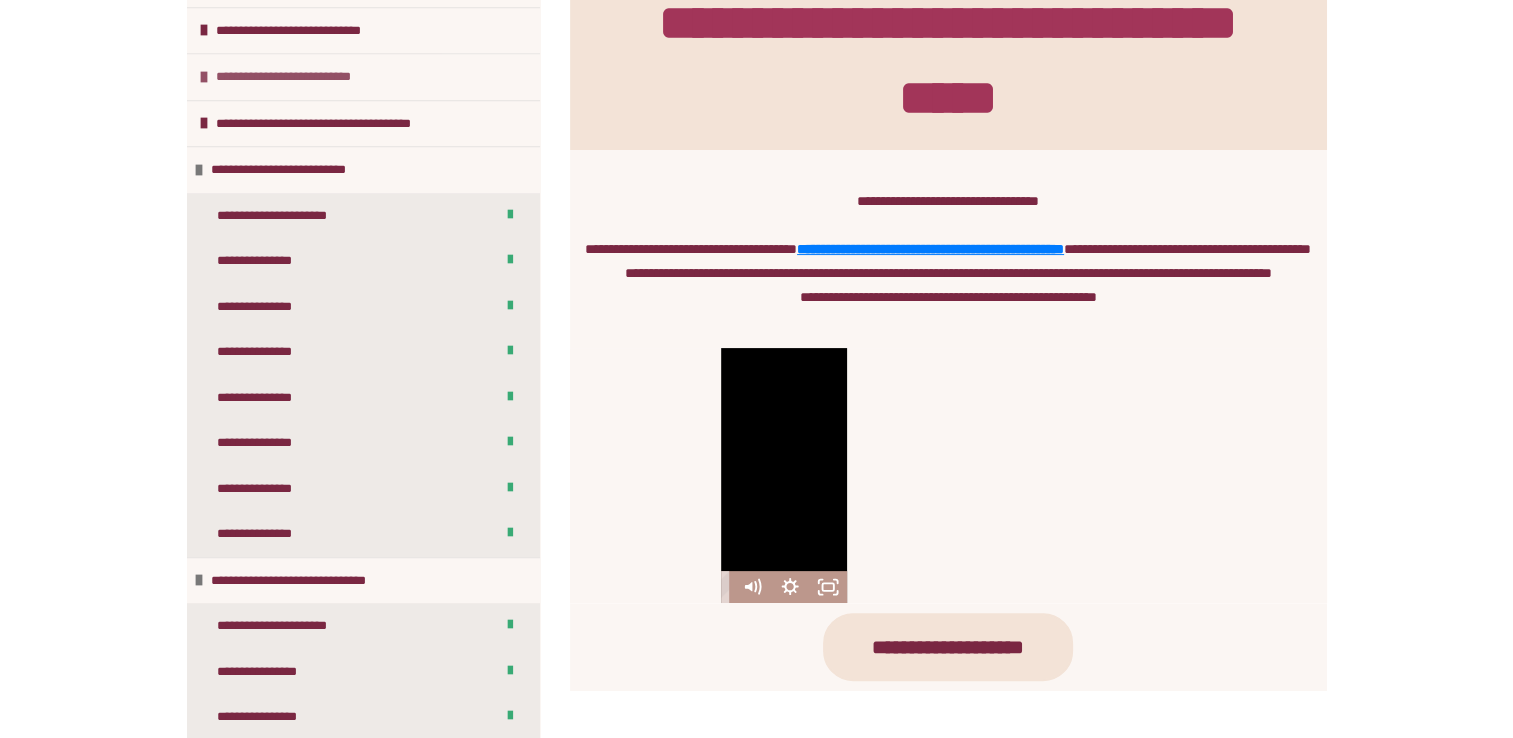 click on "**********" at bounding box center [298, 77] 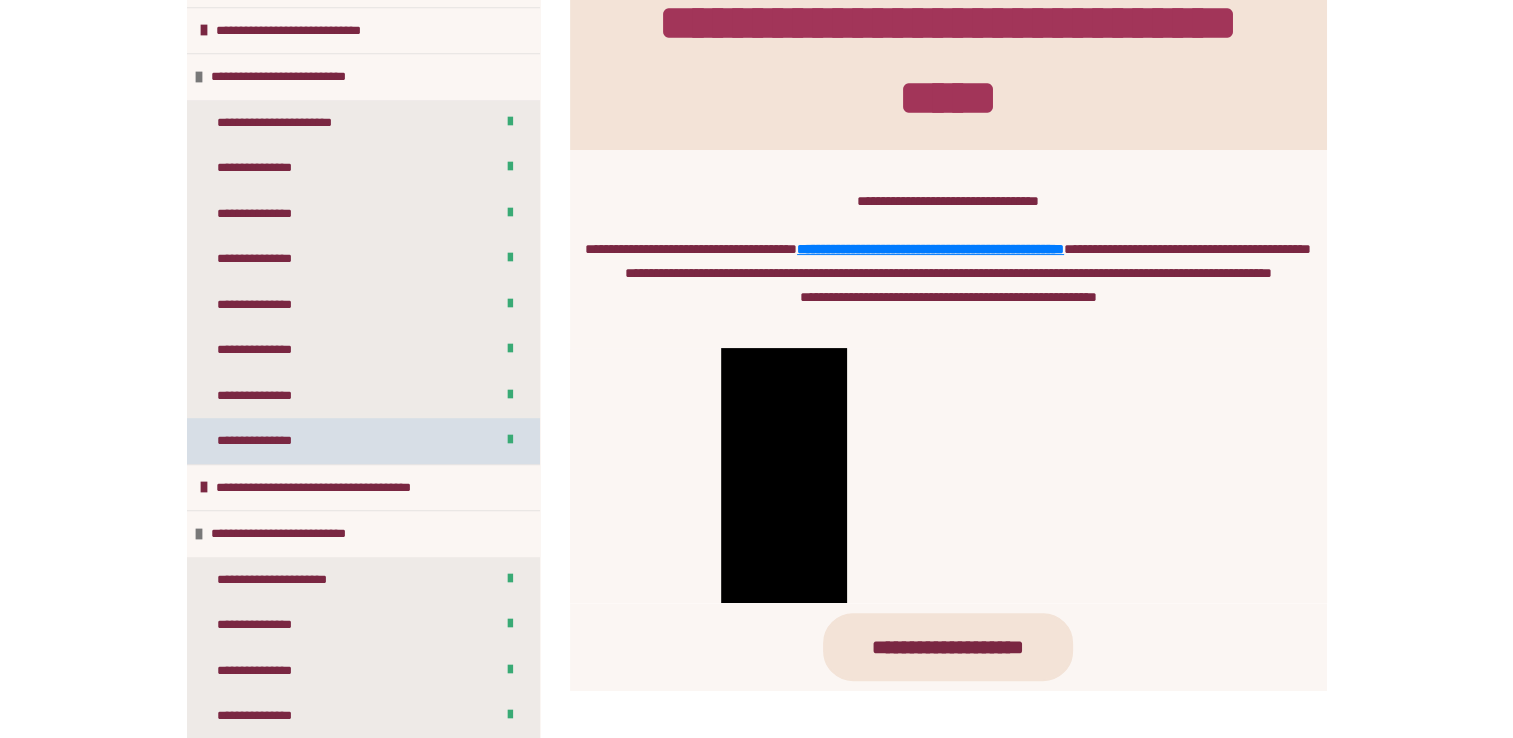 click on "**********" at bounding box center [264, 441] 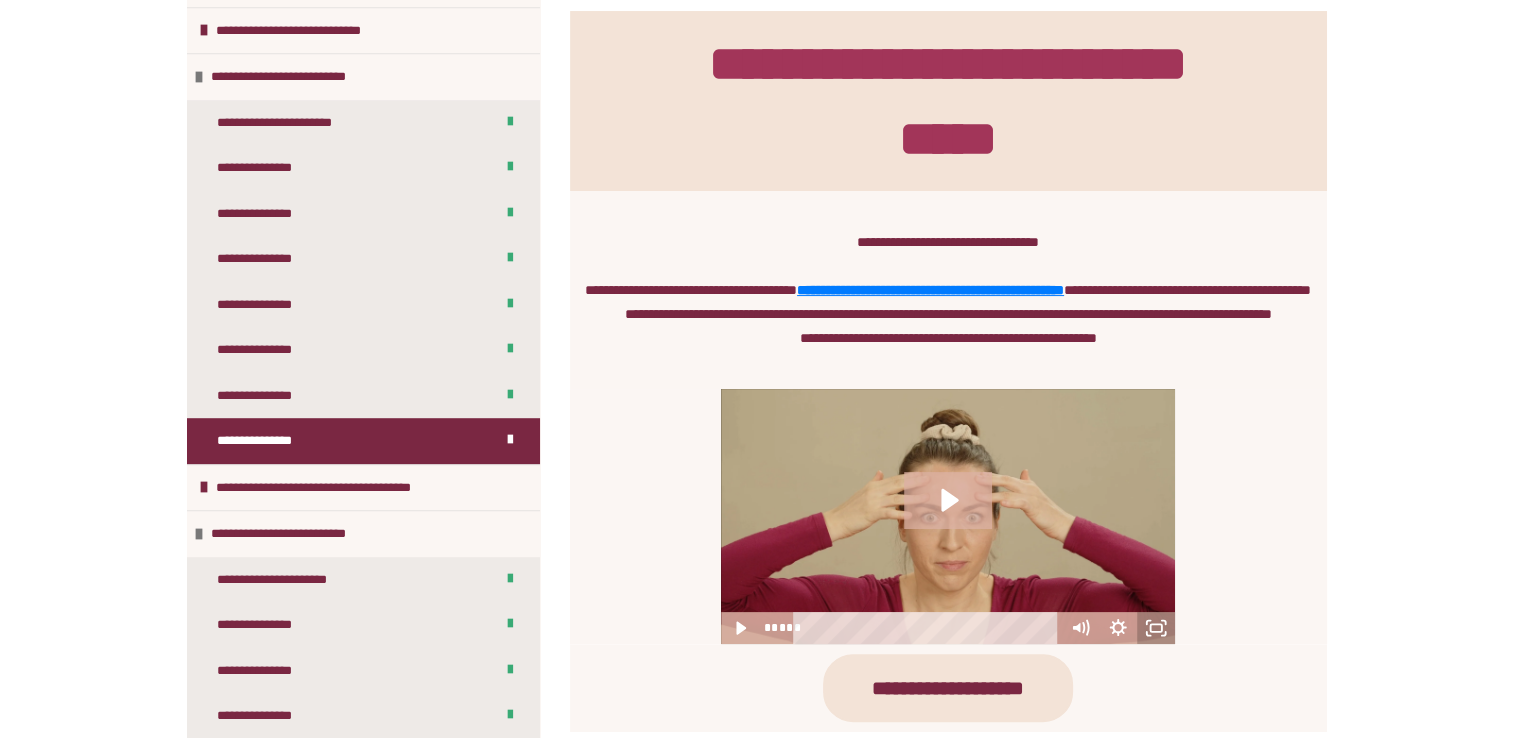 drag, startPoint x: 1160, startPoint y: 654, endPoint x: 1164, endPoint y: 728, distance: 74.10803 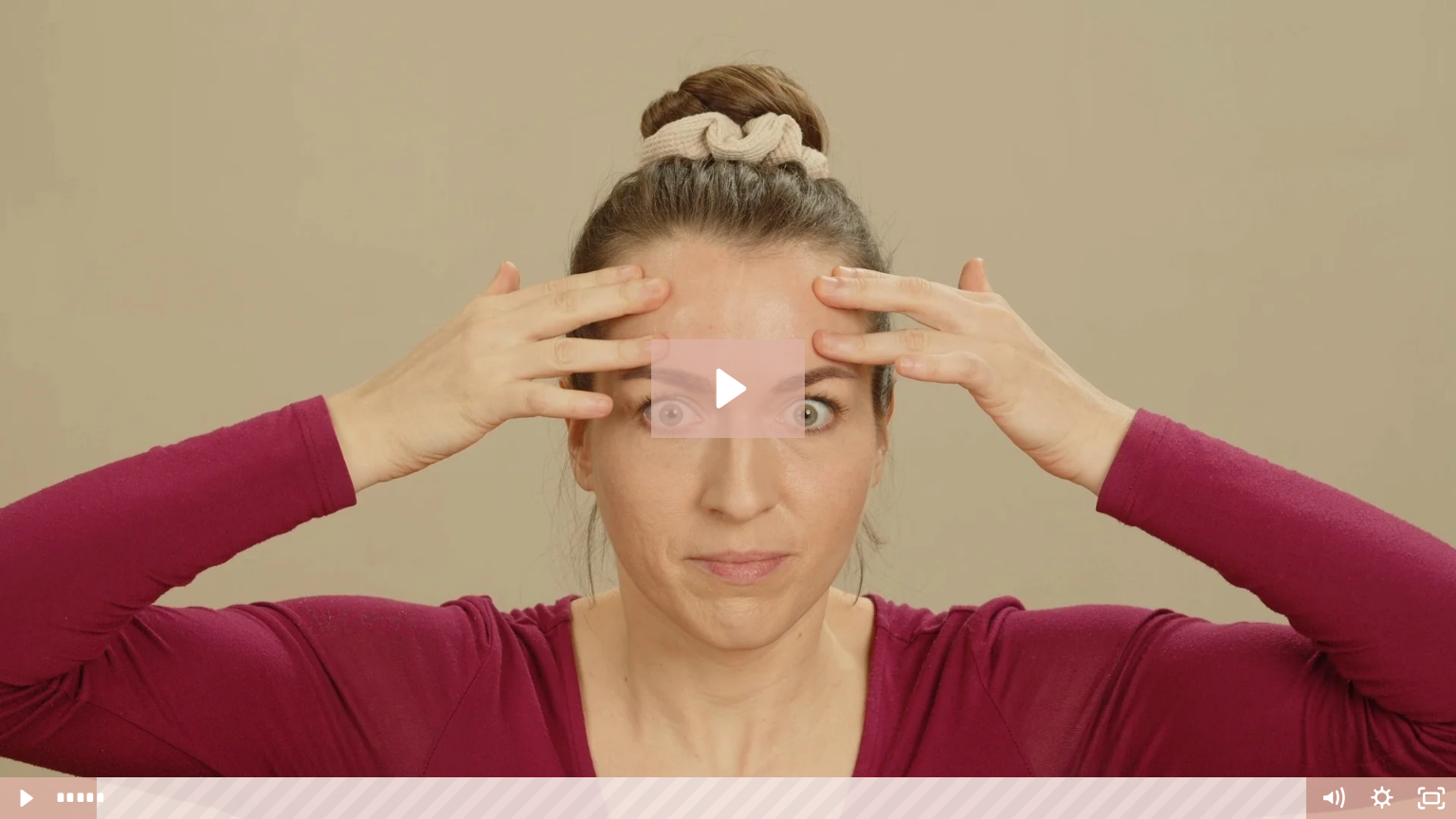 click at bounding box center [728, 410] 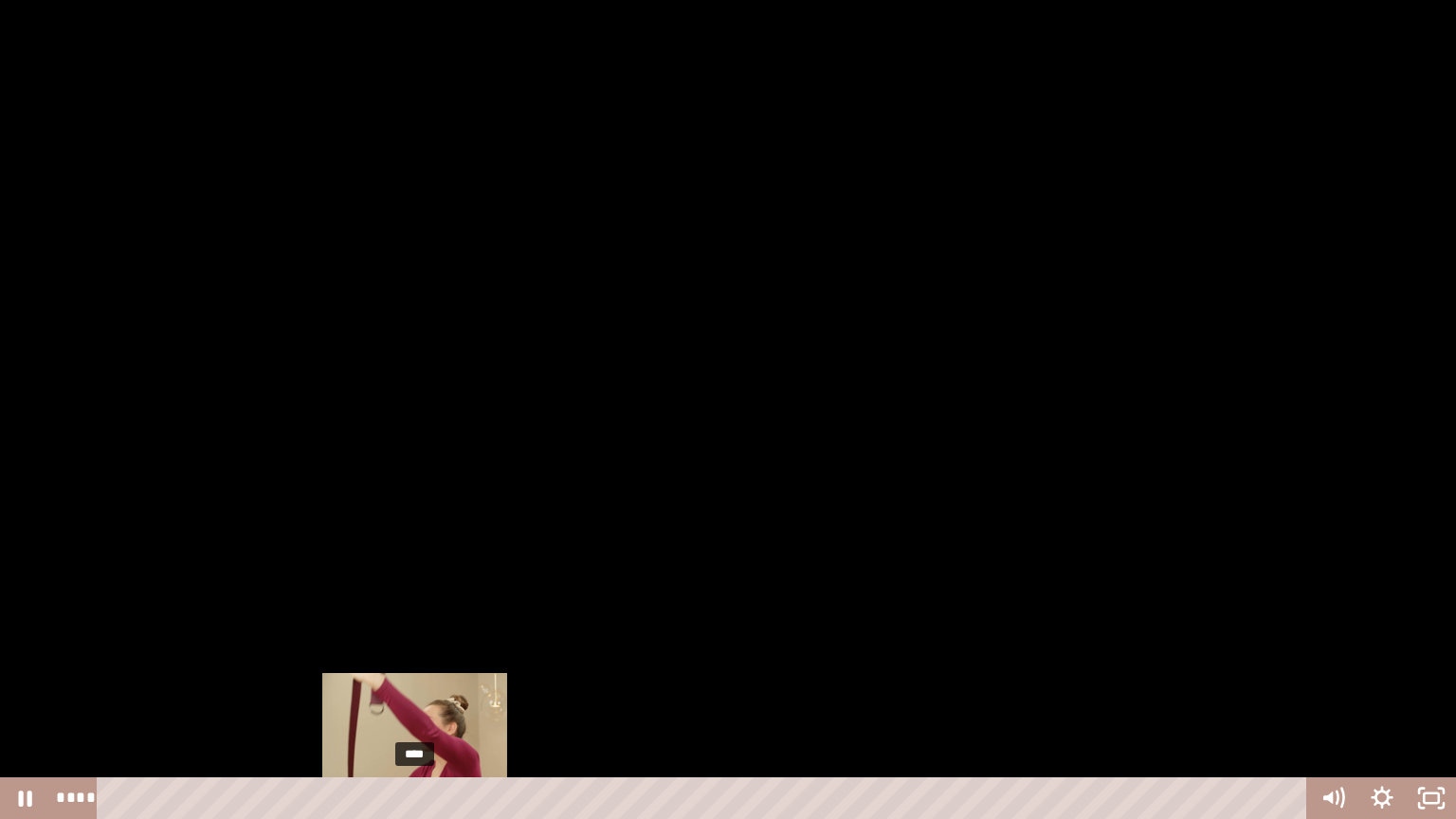 click on "****" at bounding box center (705, 798) 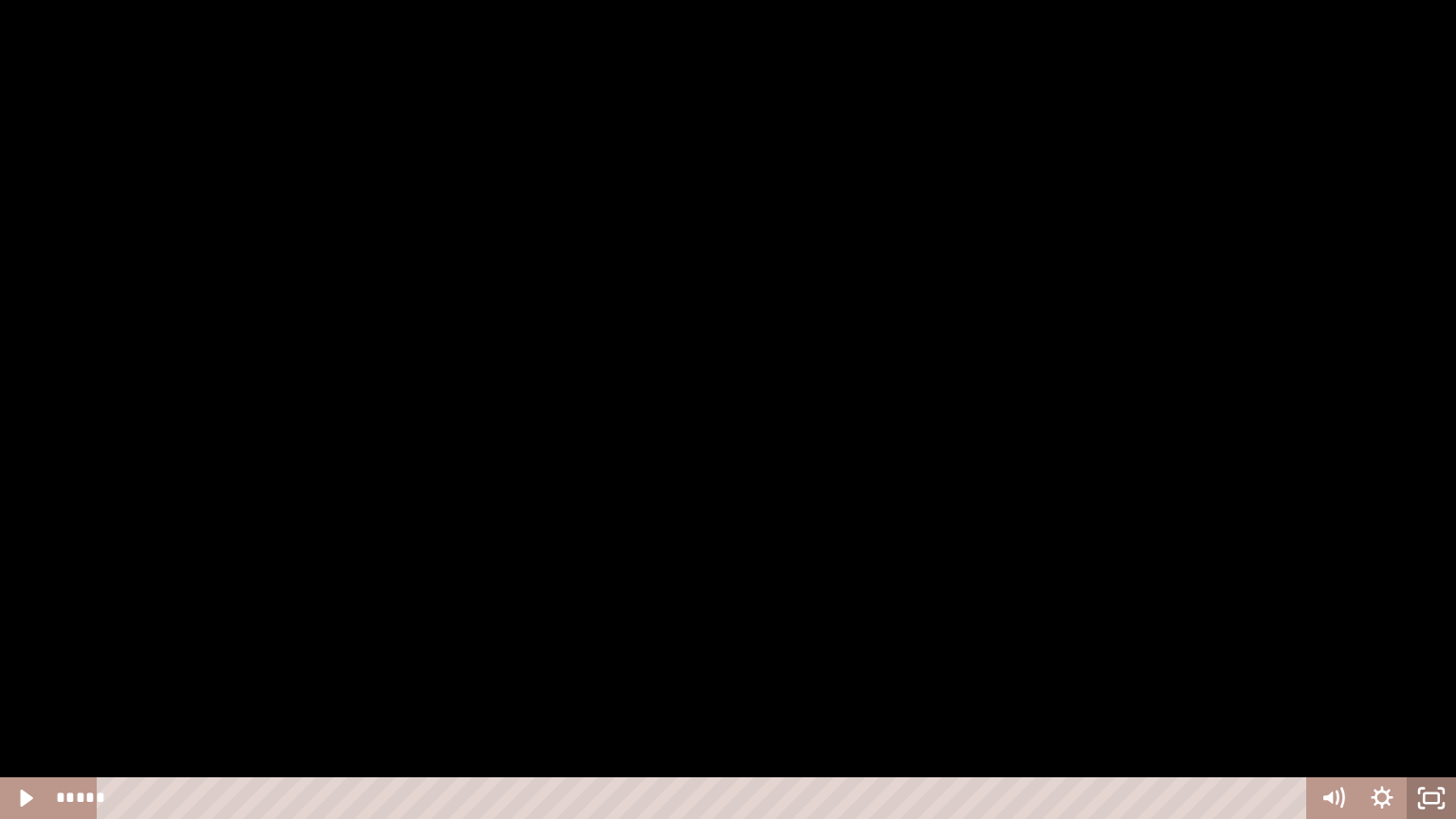 click 